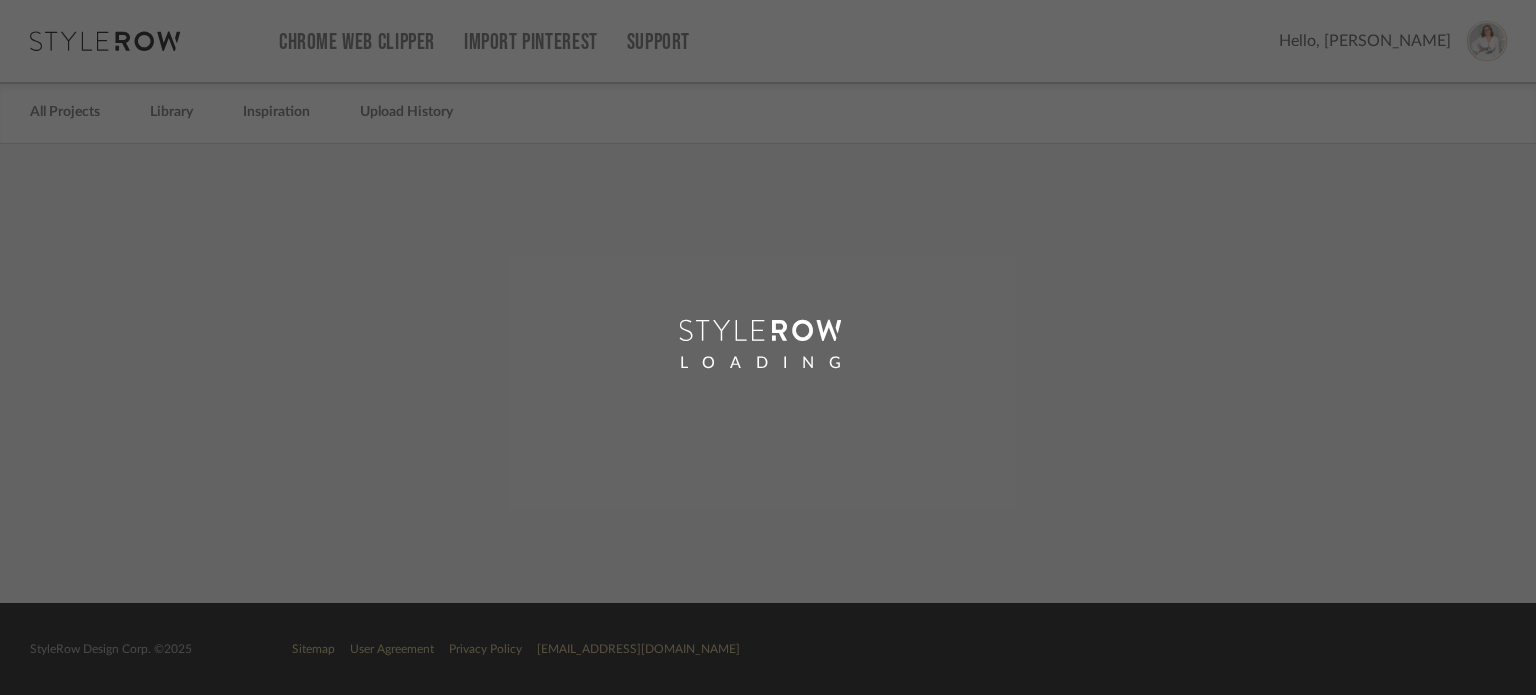 scroll, scrollTop: 0, scrollLeft: 0, axis: both 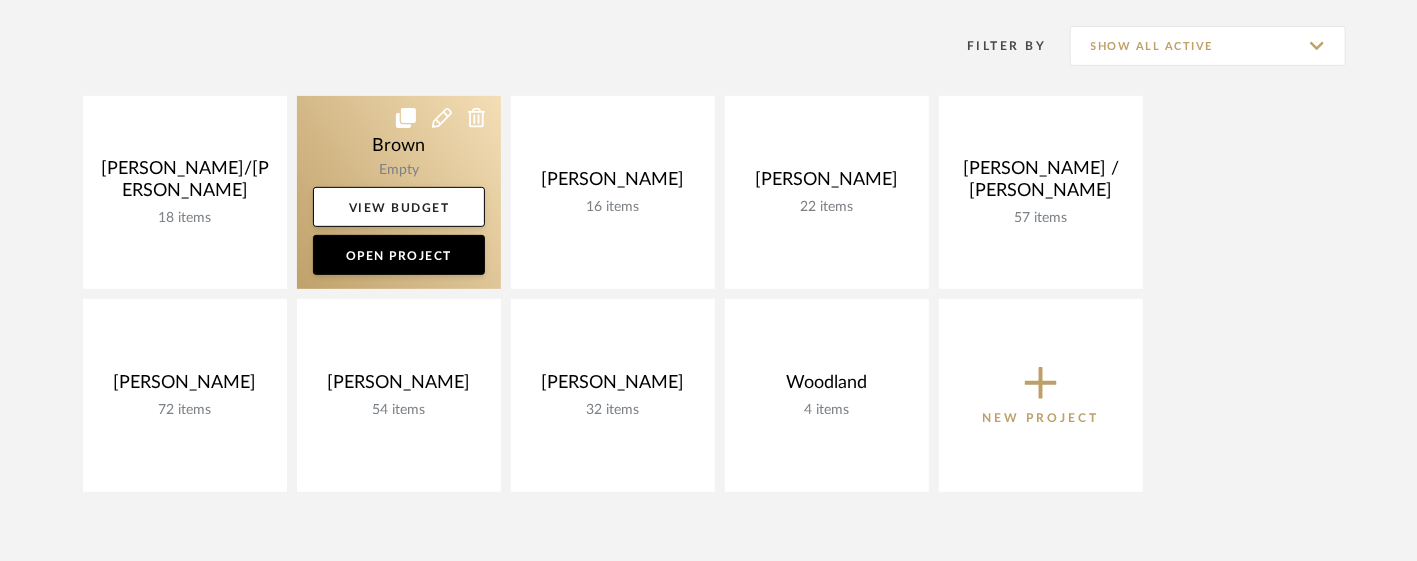 click 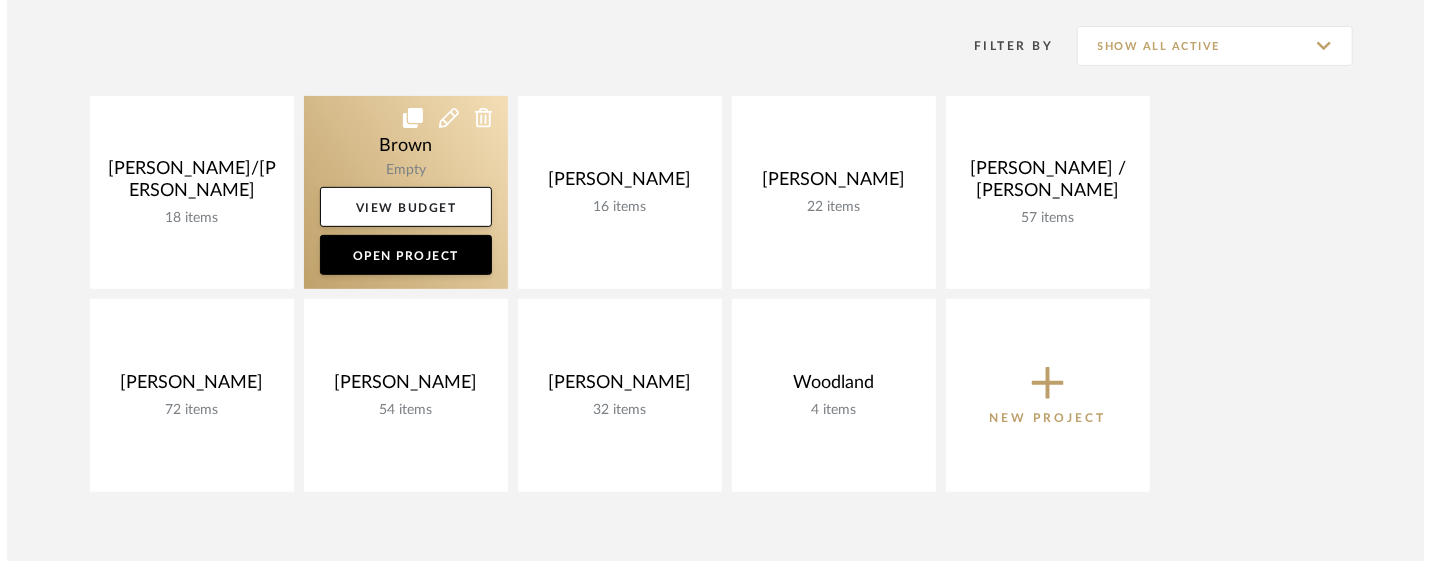 scroll, scrollTop: 0, scrollLeft: 0, axis: both 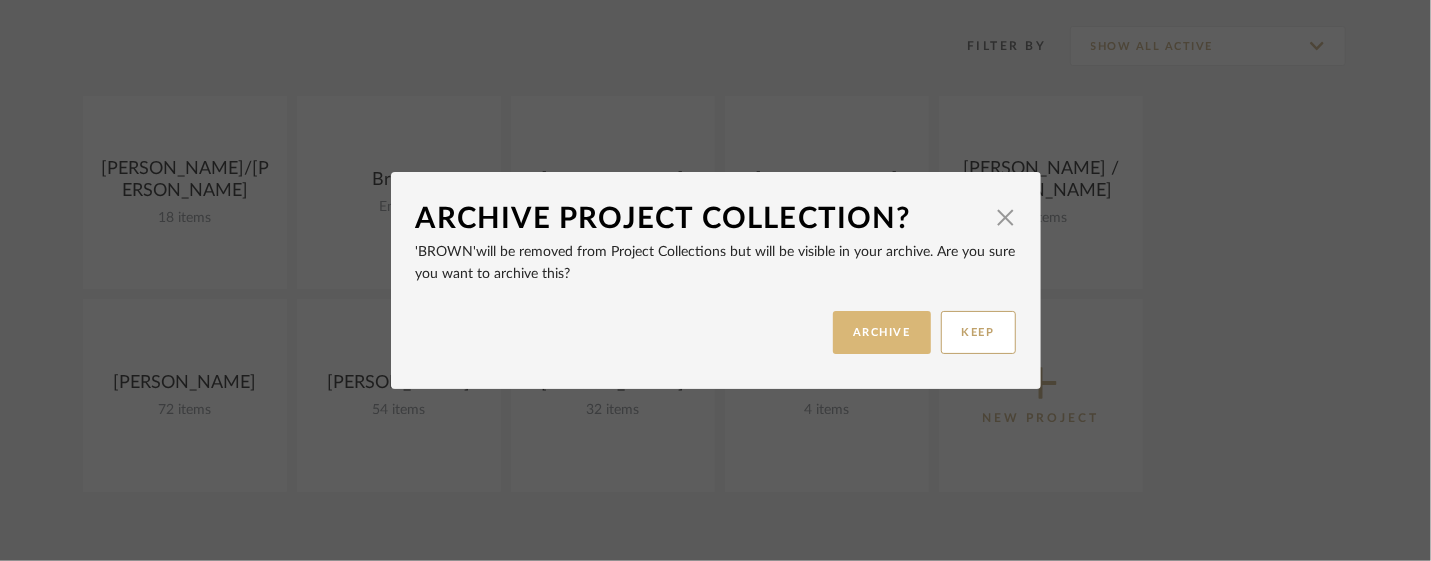 click on "ARCHIVE" at bounding box center [882, 332] 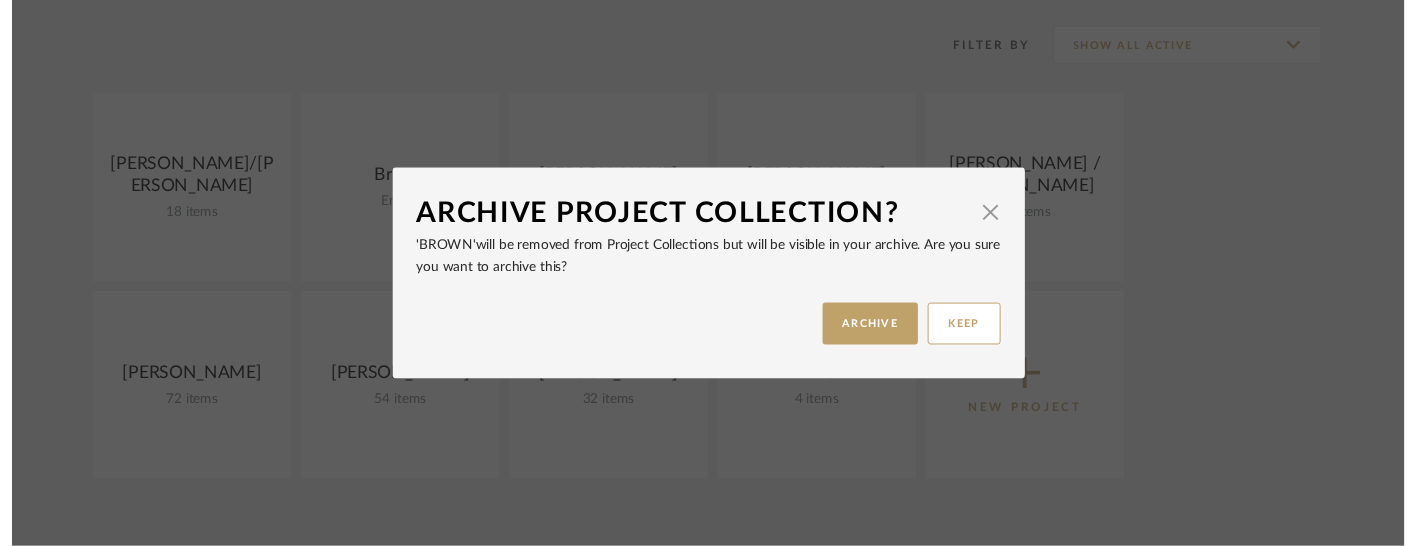 scroll, scrollTop: 400, scrollLeft: 0, axis: vertical 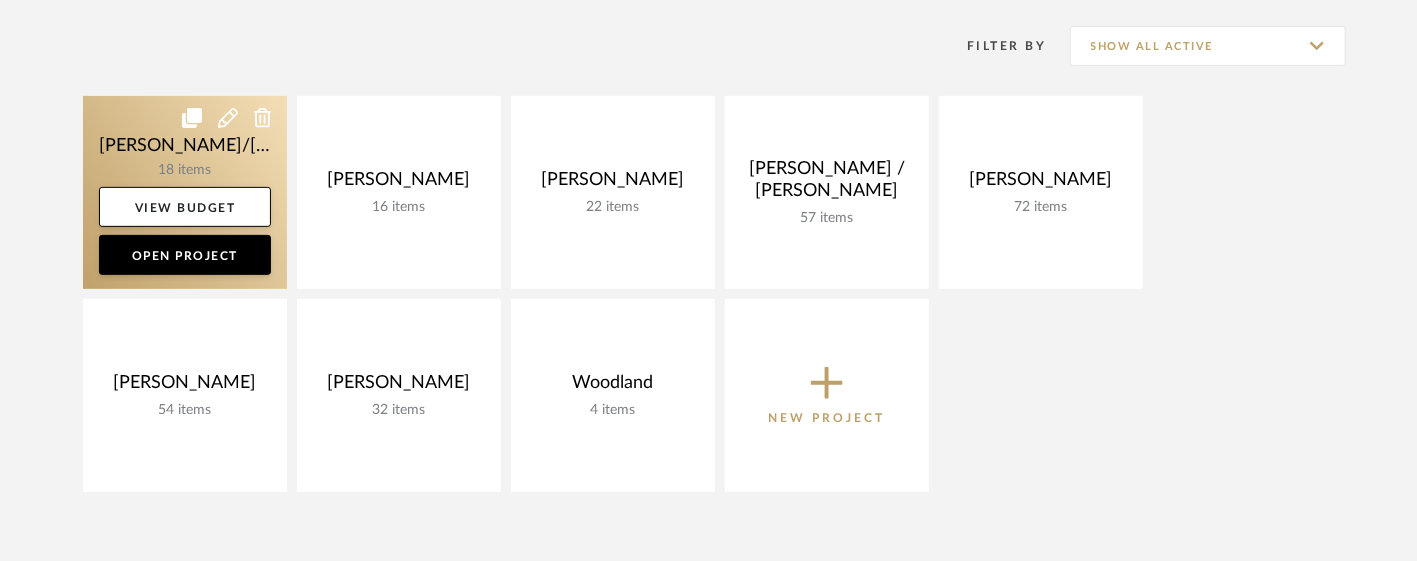 click 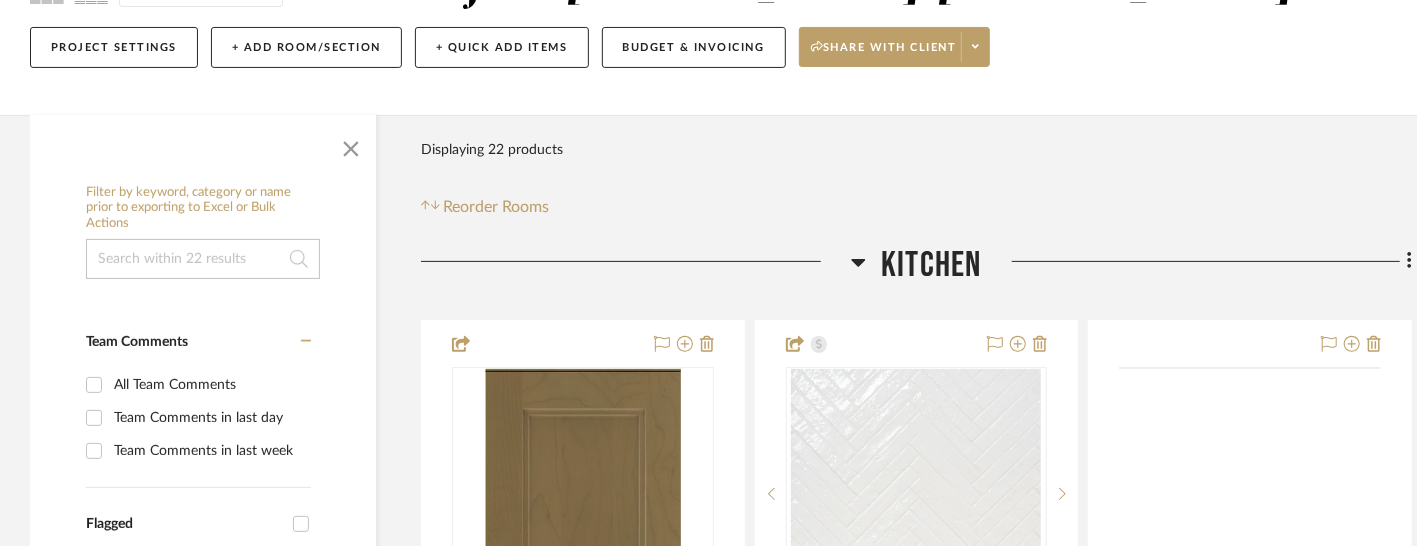 scroll, scrollTop: 400, scrollLeft: 0, axis: vertical 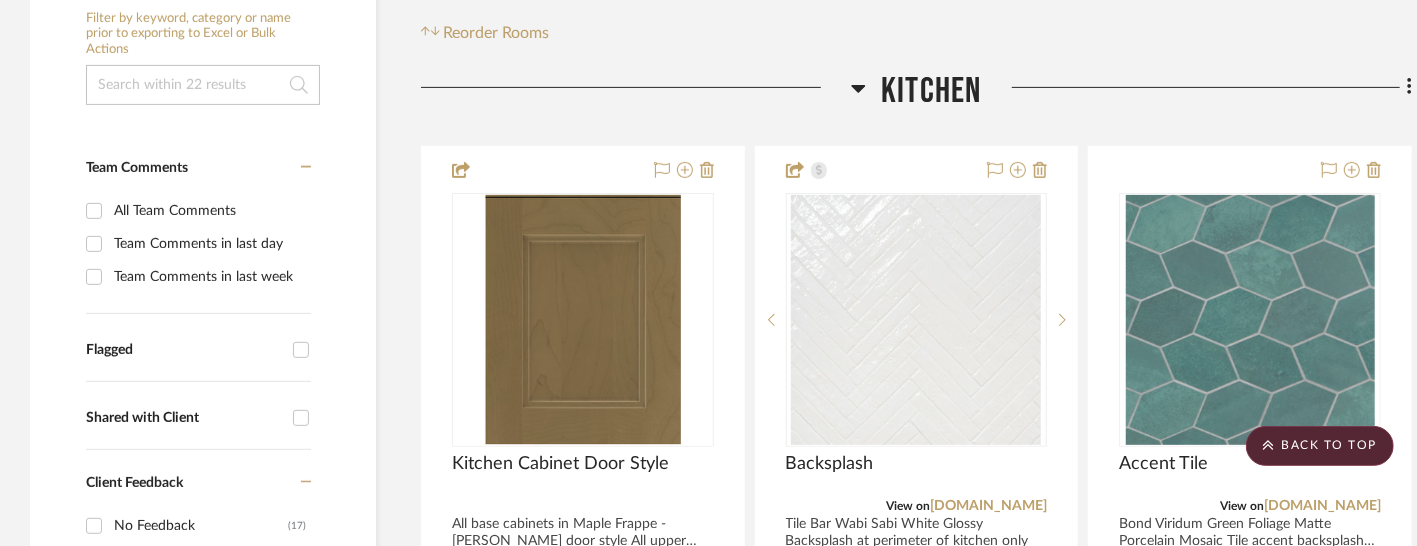 click 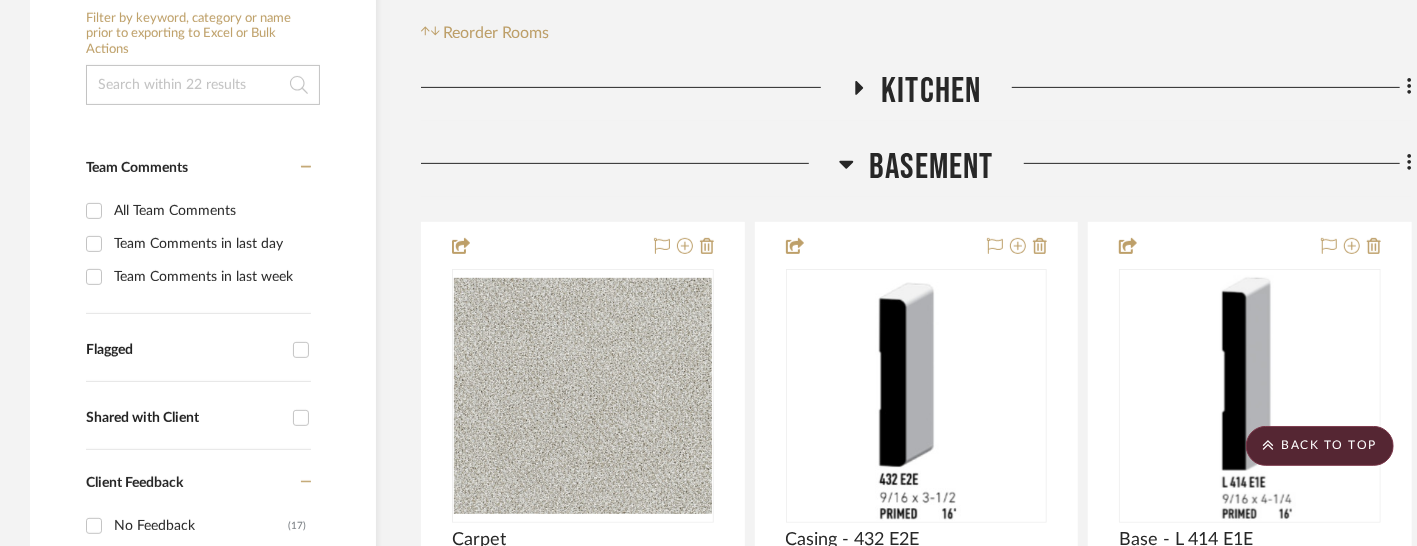 click on "Basement" 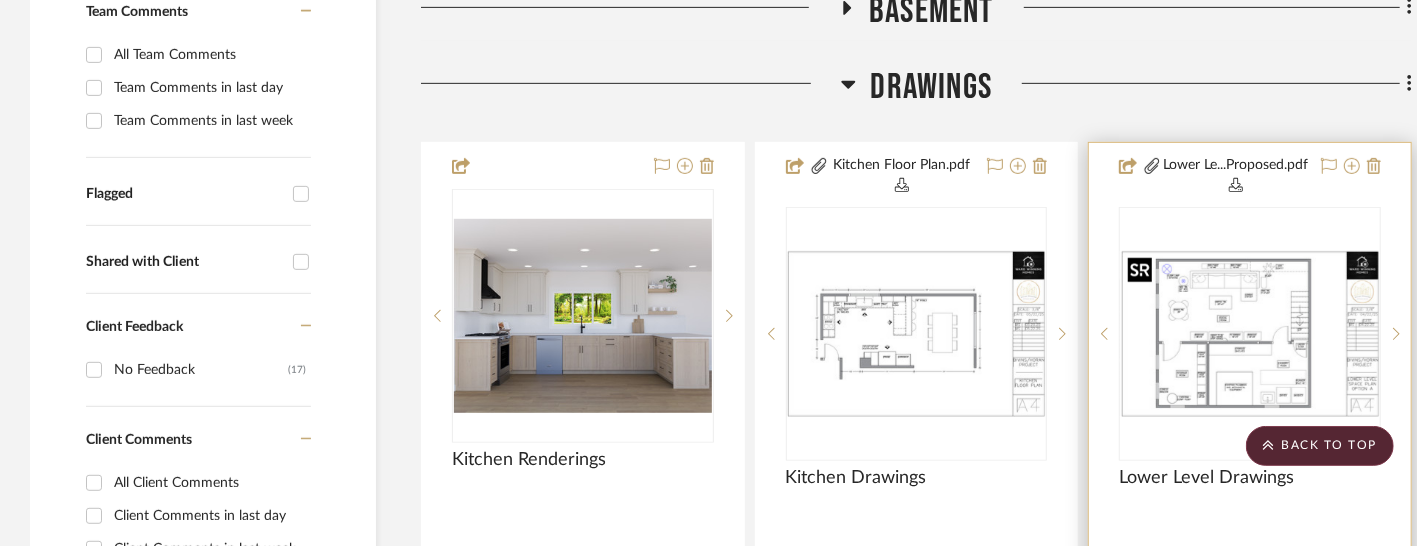scroll, scrollTop: 266, scrollLeft: 0, axis: vertical 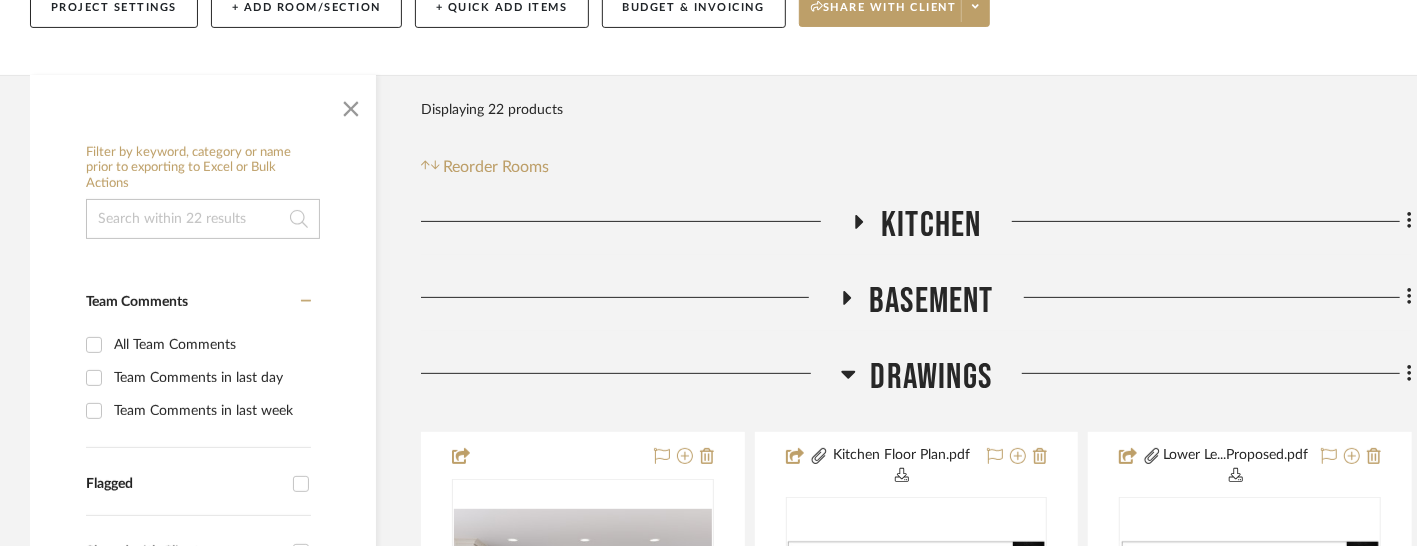 click 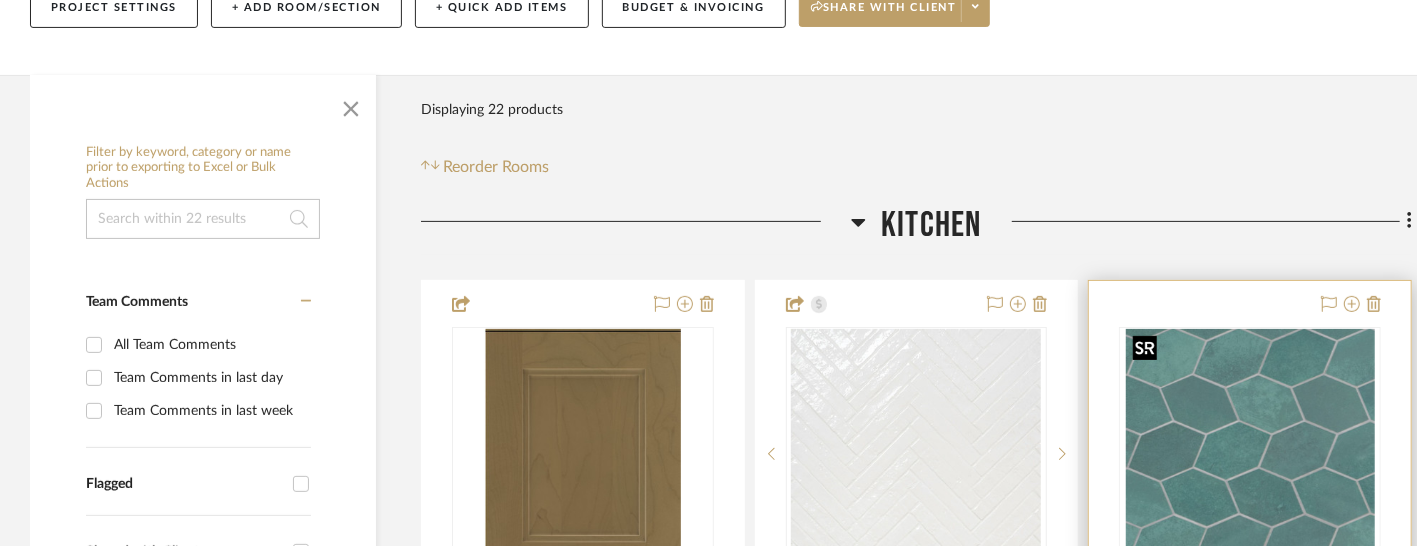 click at bounding box center [0, 0] 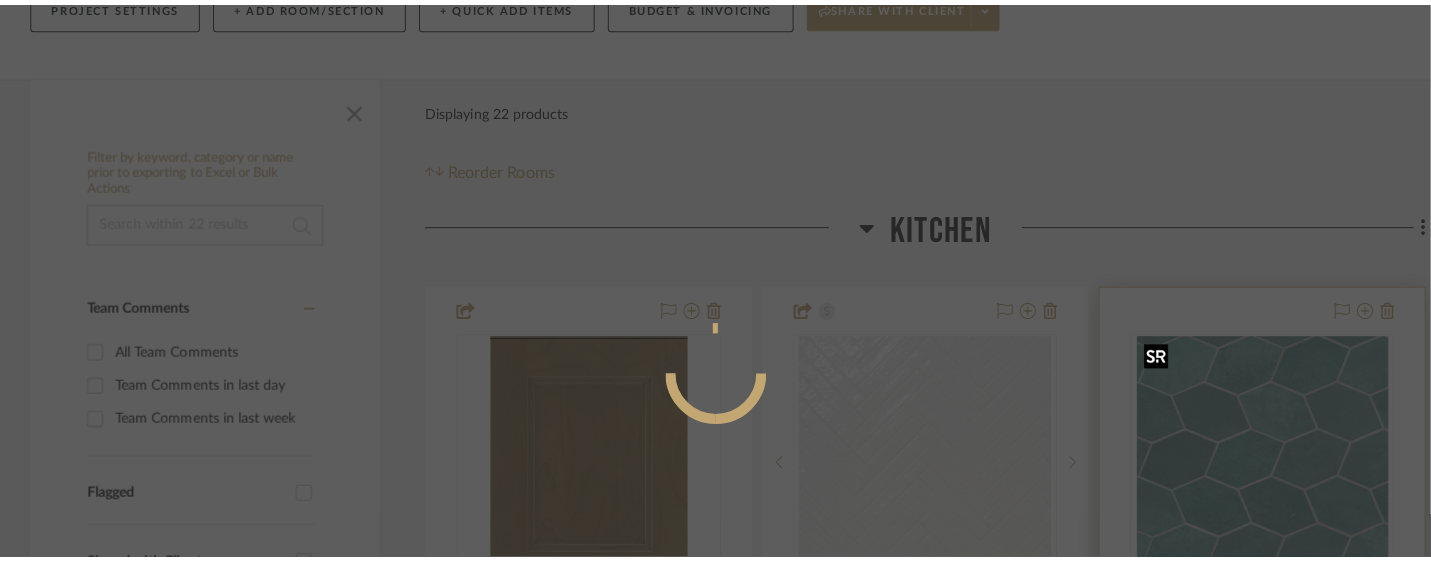 scroll, scrollTop: 0, scrollLeft: 0, axis: both 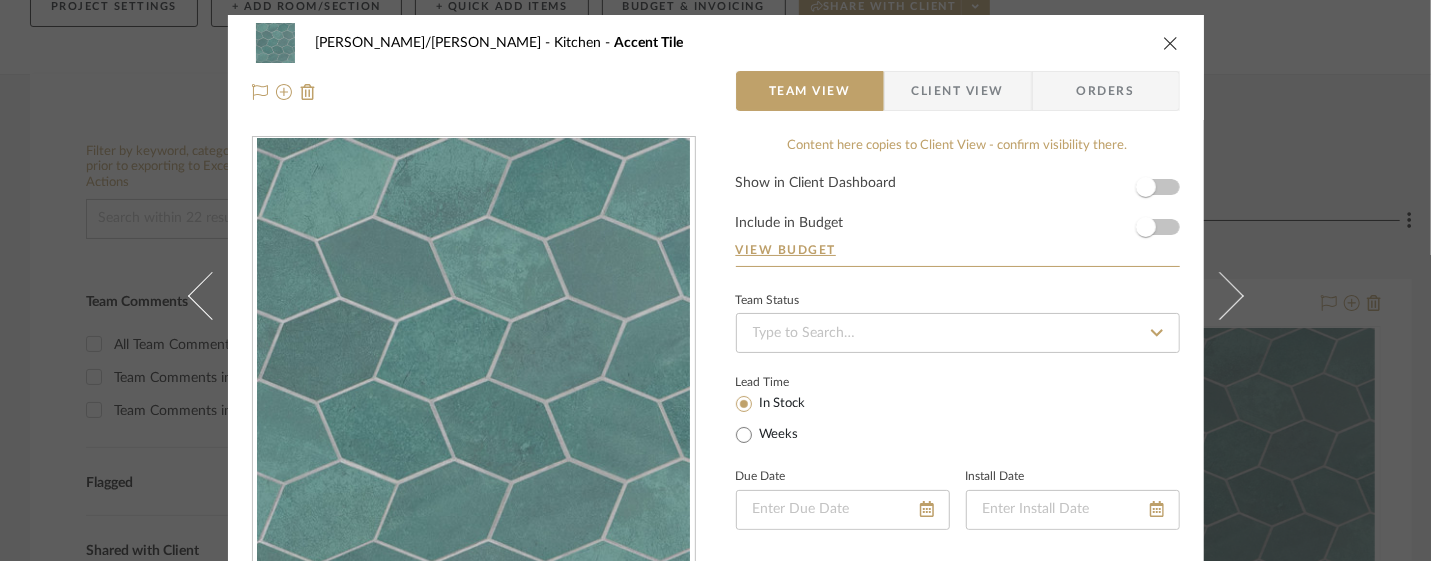 click at bounding box center (1171, 43) 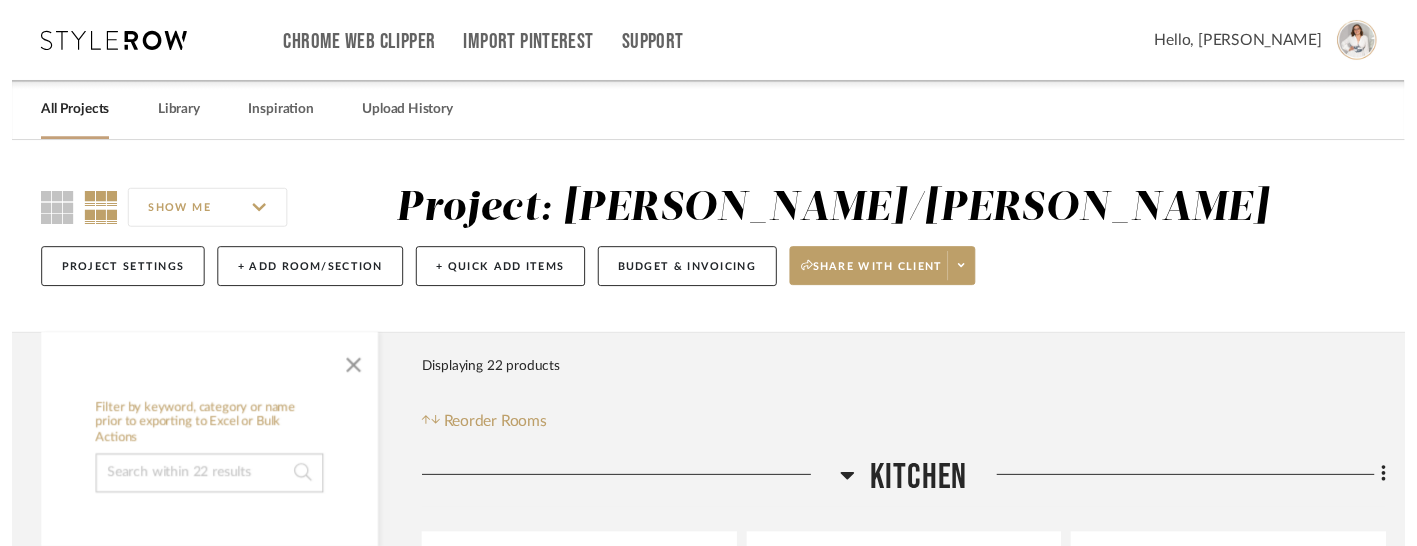 scroll, scrollTop: 266, scrollLeft: 0, axis: vertical 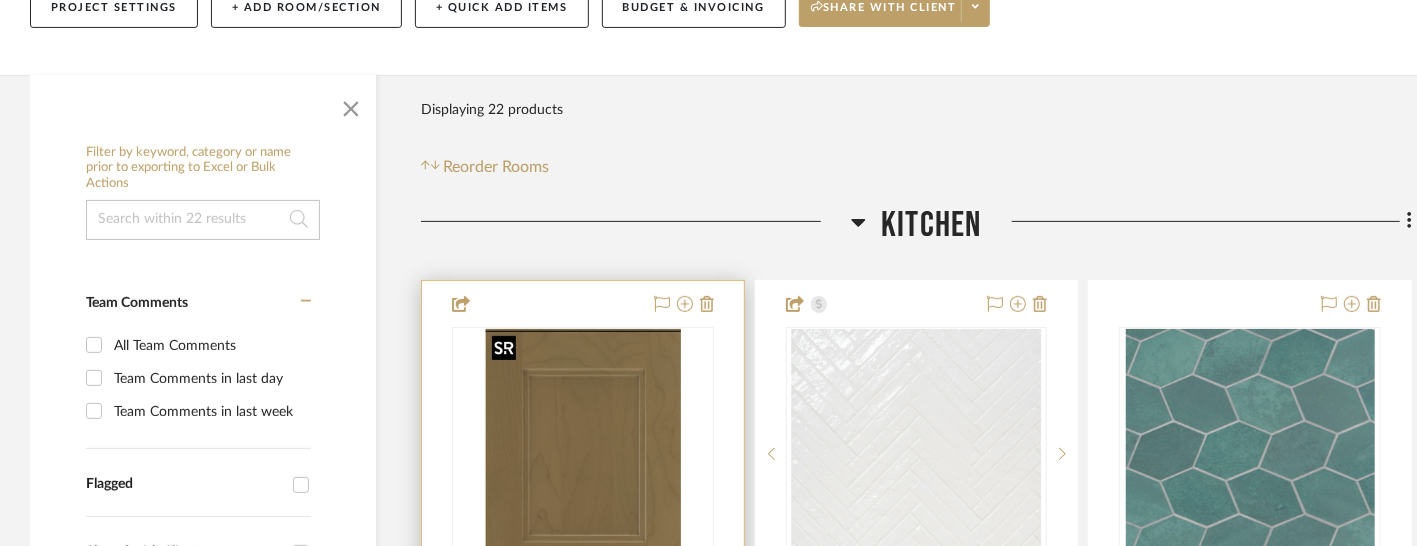 click at bounding box center (0, 0) 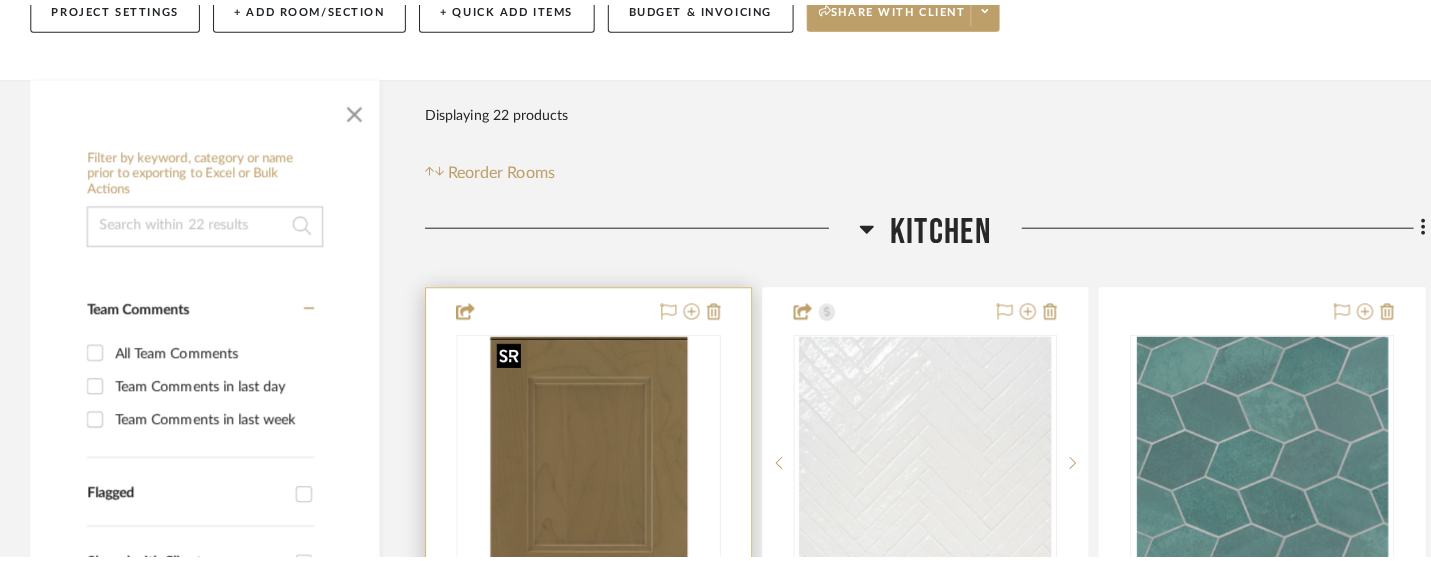 scroll, scrollTop: 0, scrollLeft: 0, axis: both 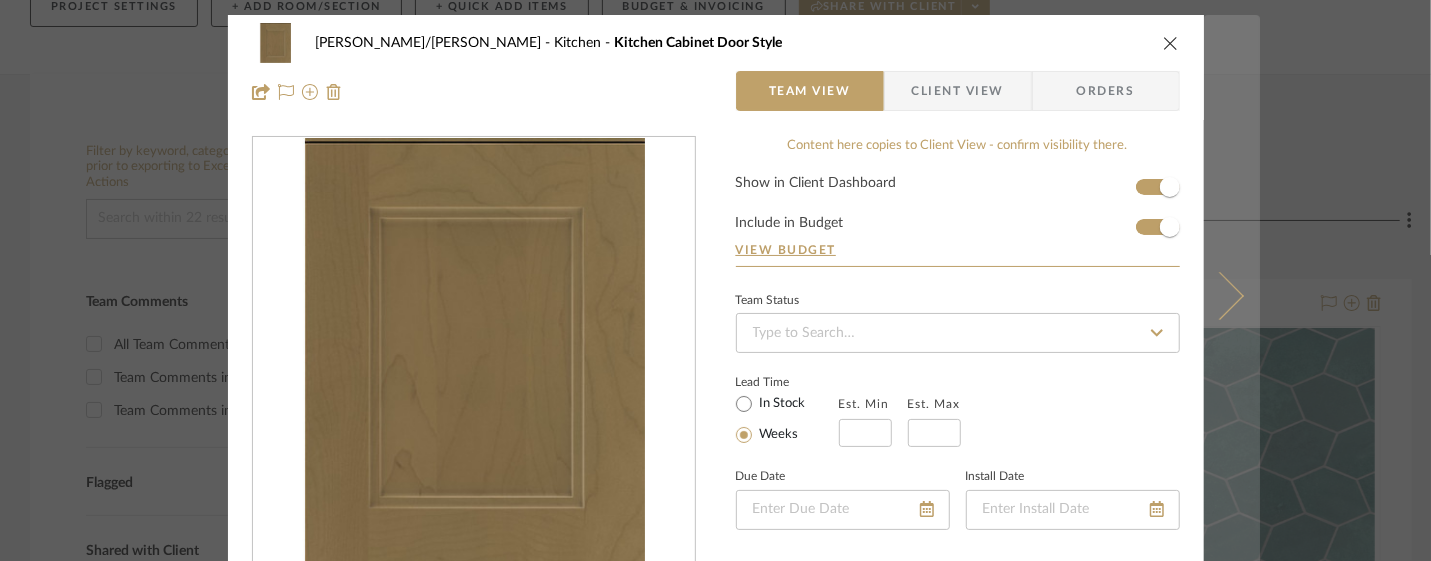 click at bounding box center [1219, 295] 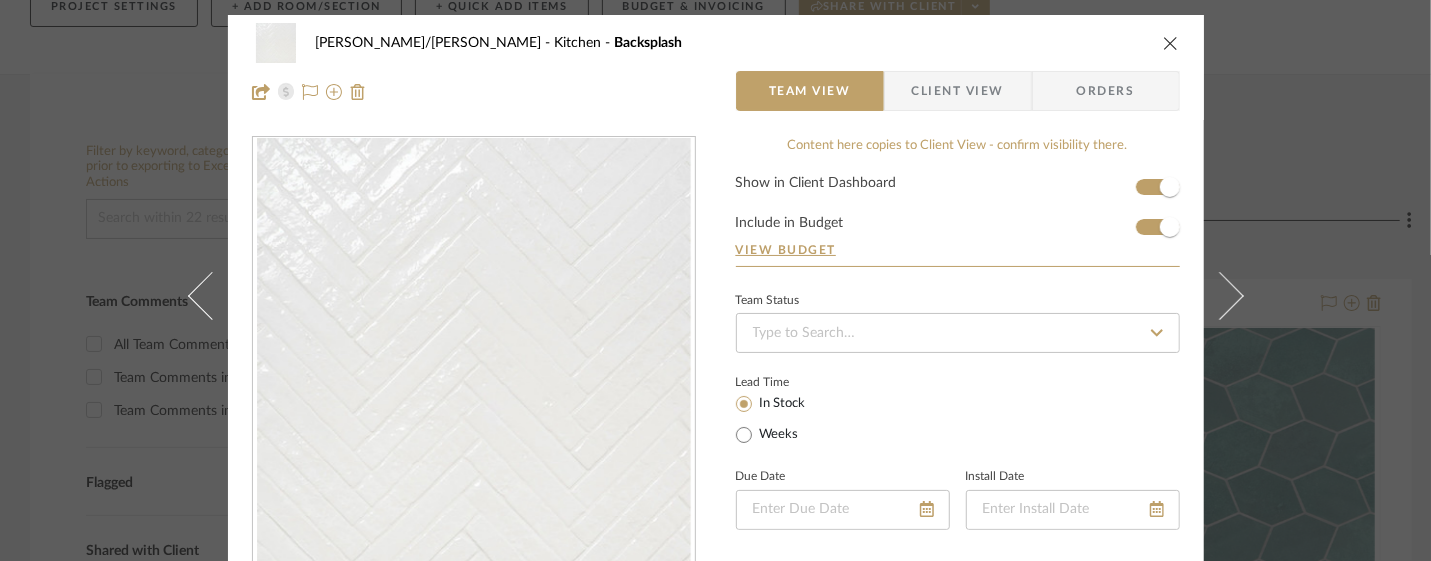 click at bounding box center (1219, 295) 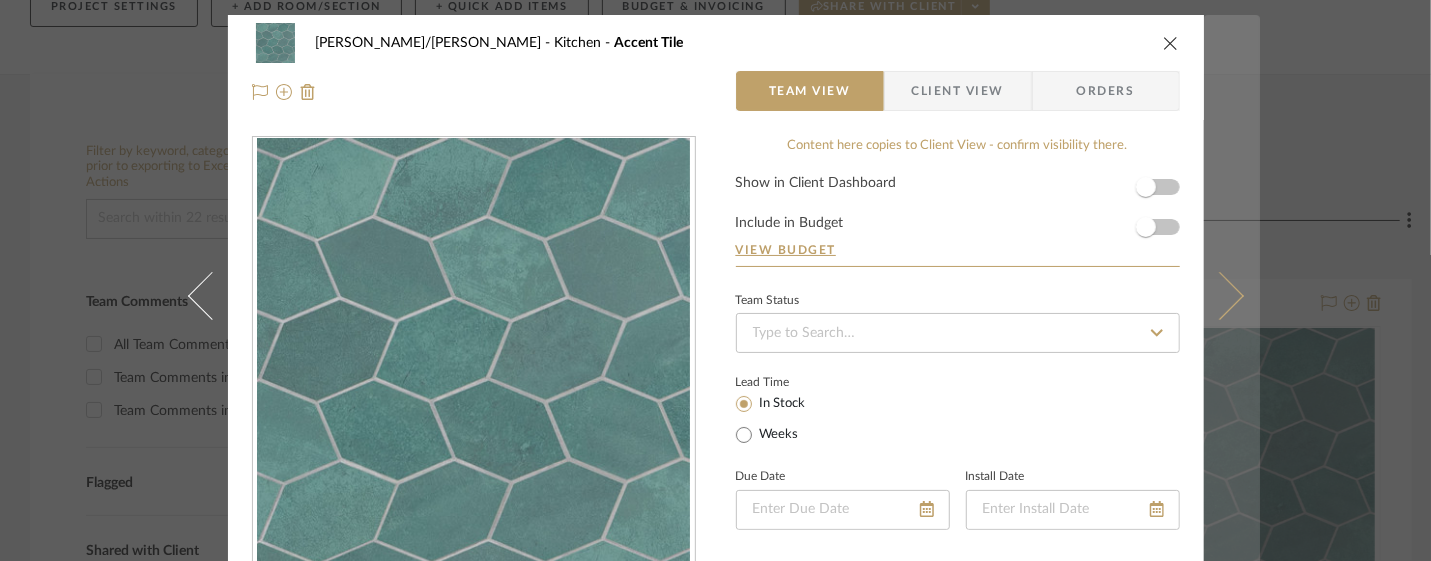 click at bounding box center (1219, 295) 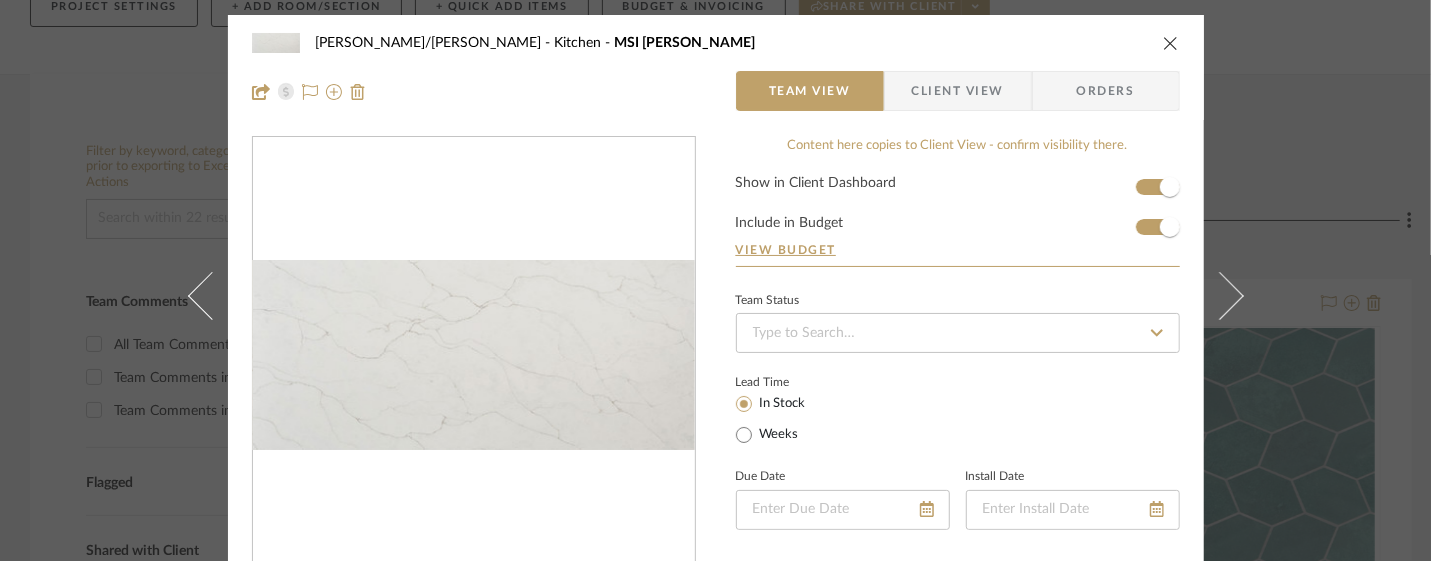 click at bounding box center (1219, 295) 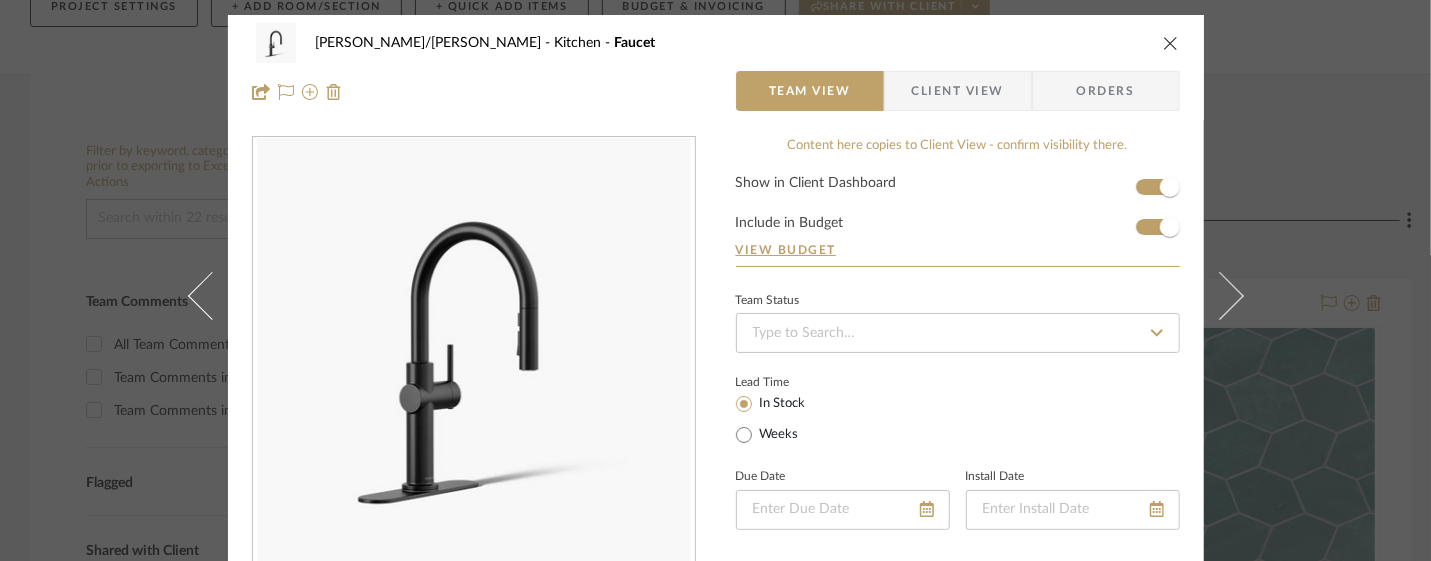 click at bounding box center [1219, 295] 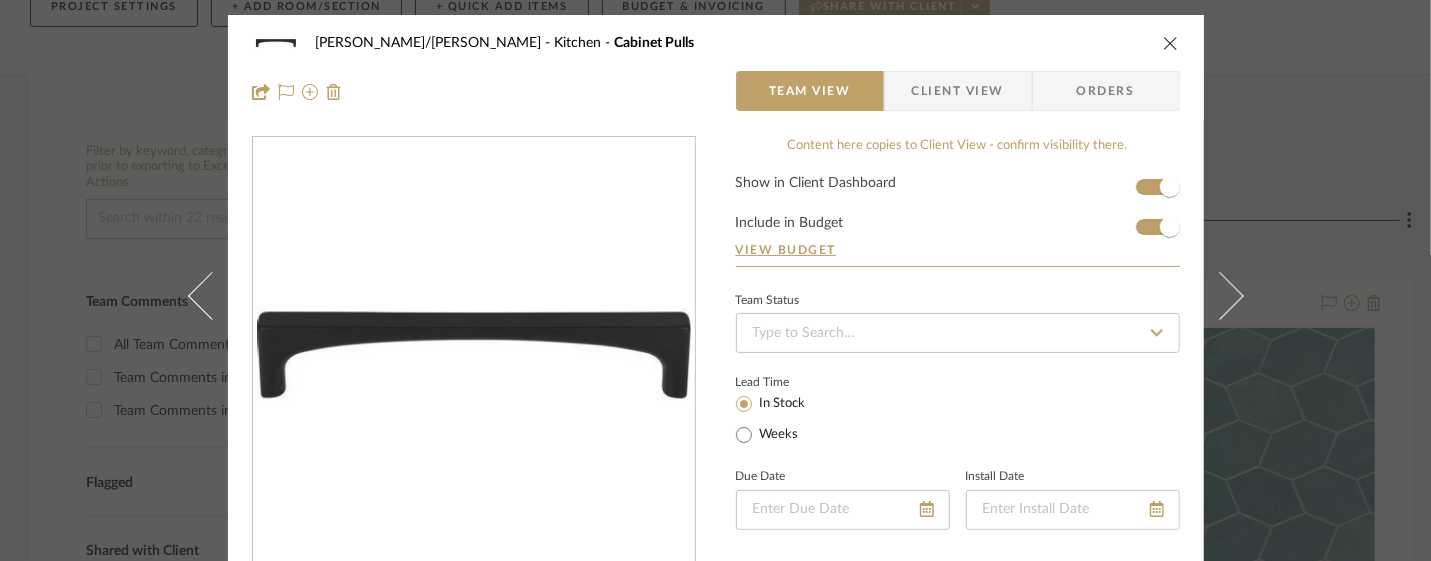 click at bounding box center [1219, 295] 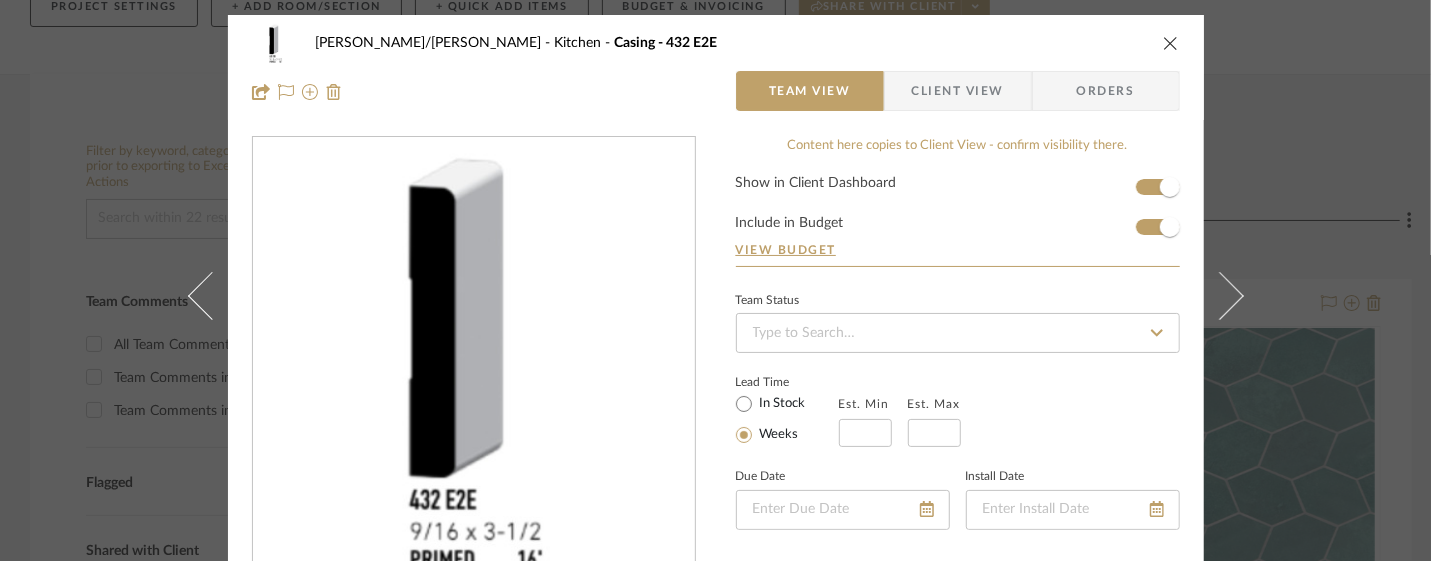 click at bounding box center [1219, 295] 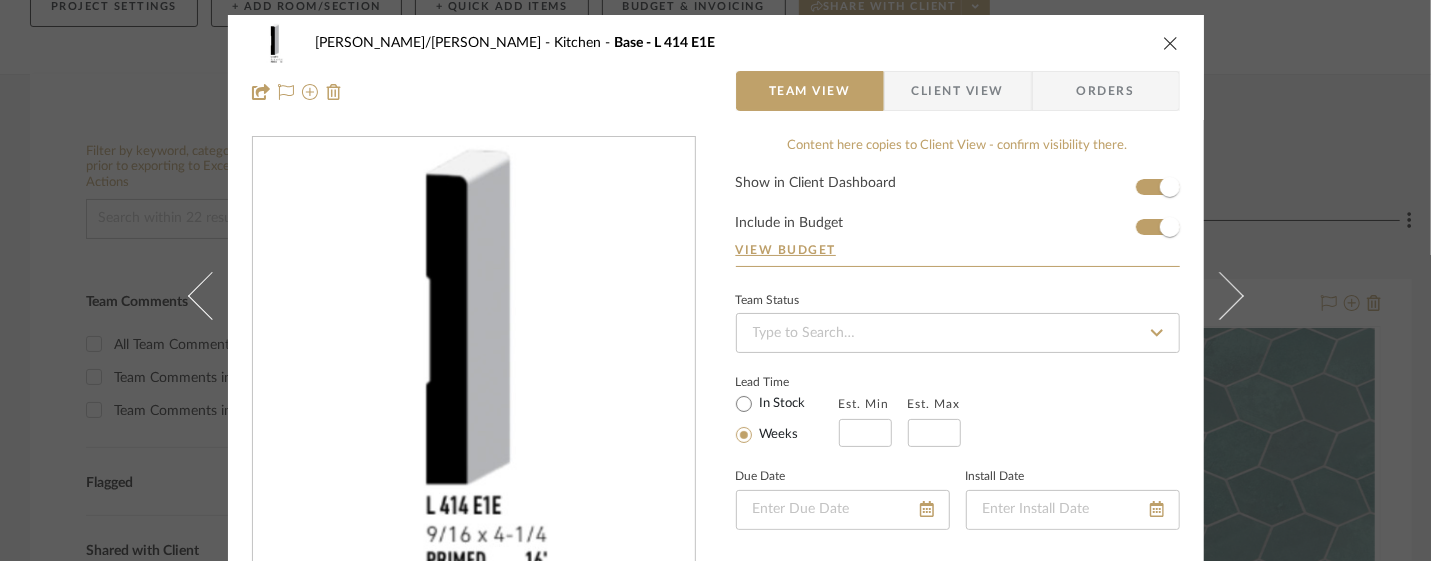 click at bounding box center (1219, 295) 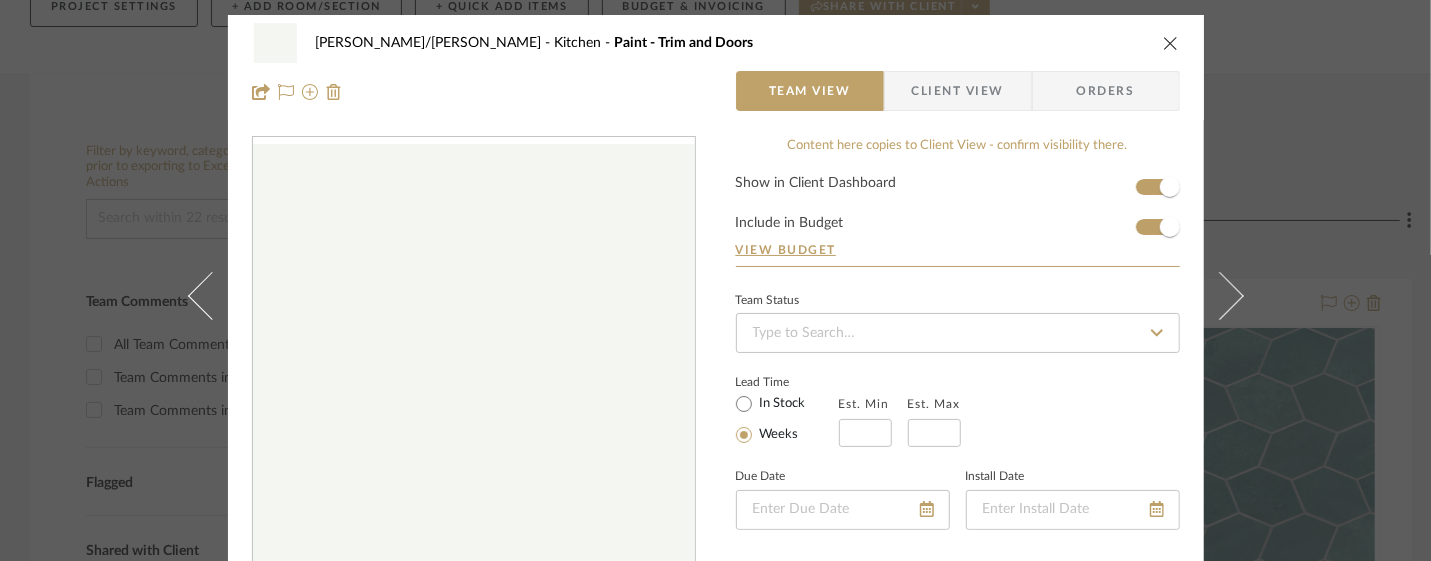 click at bounding box center [1219, 295] 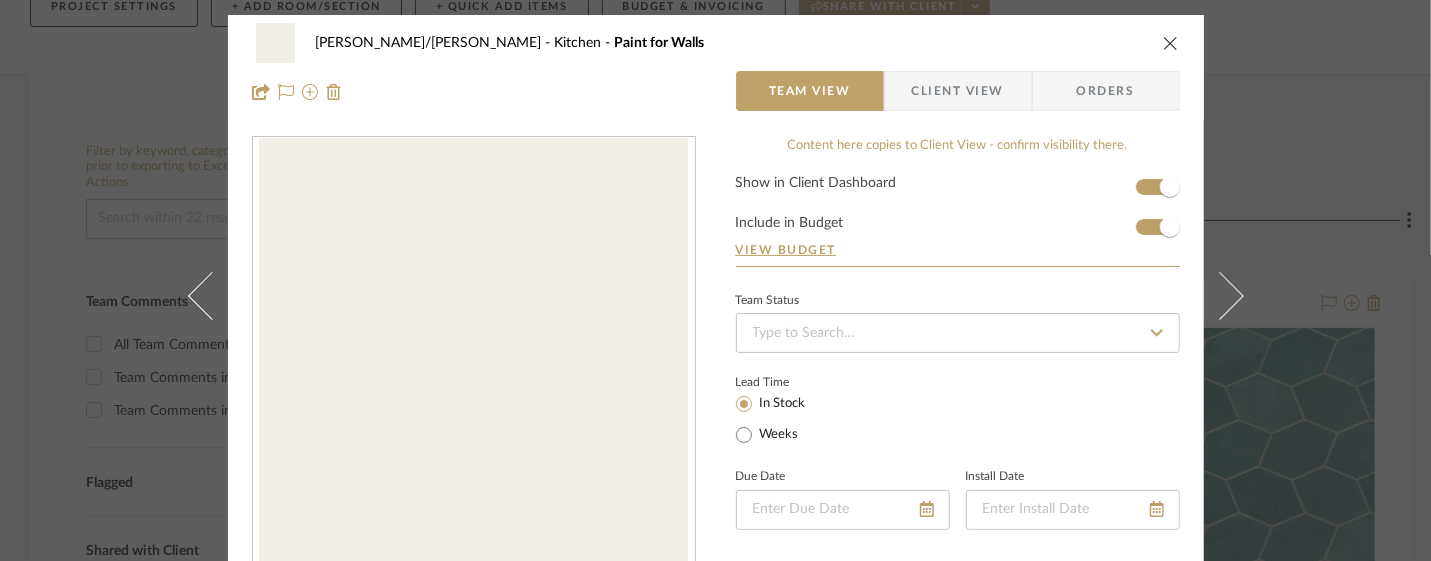 click at bounding box center (1219, 295) 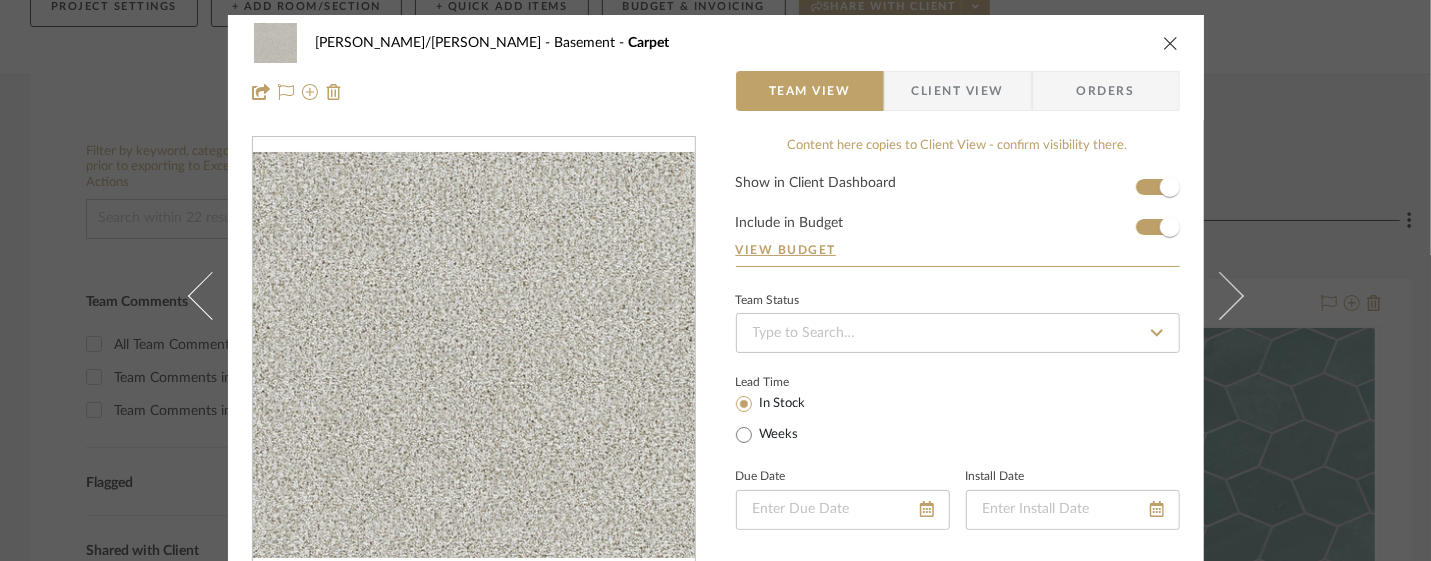 click at bounding box center [1219, 295] 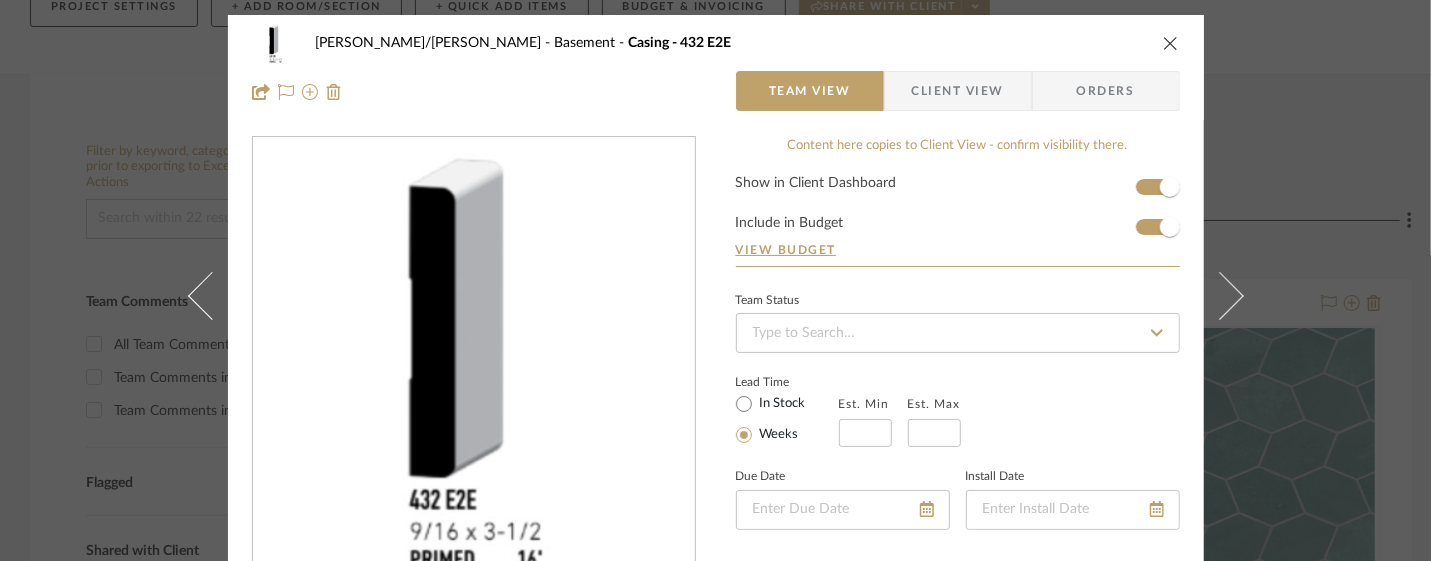 click at bounding box center [1219, 295] 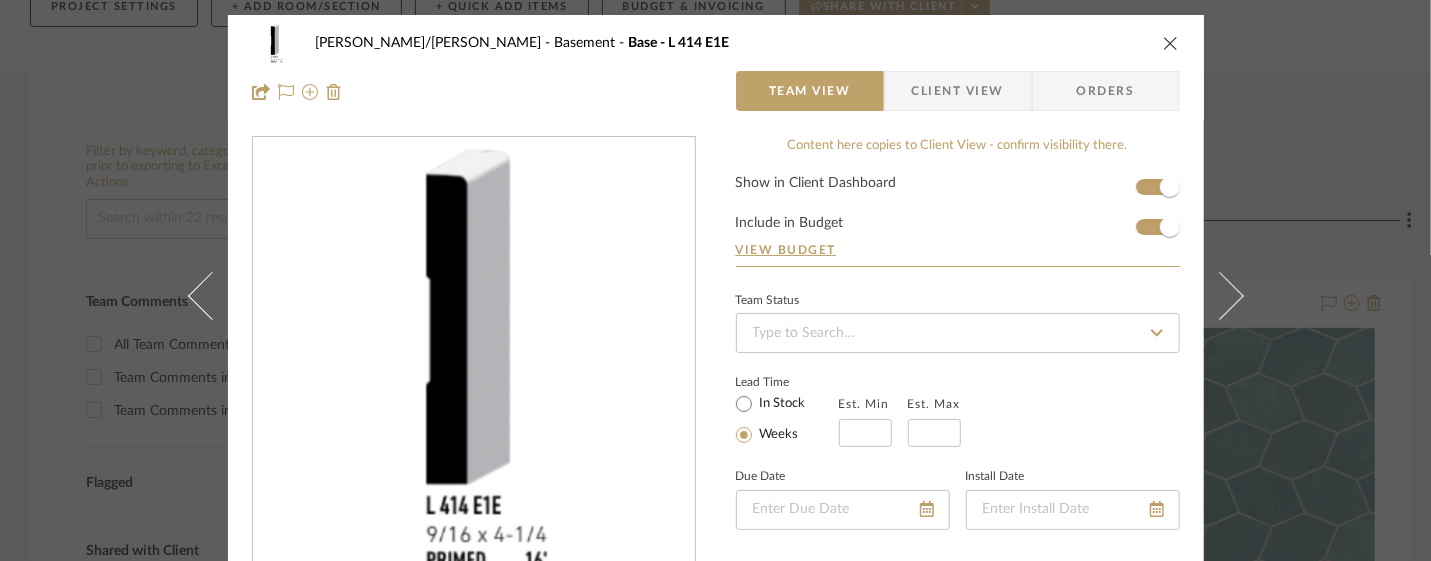 click at bounding box center (1219, 295) 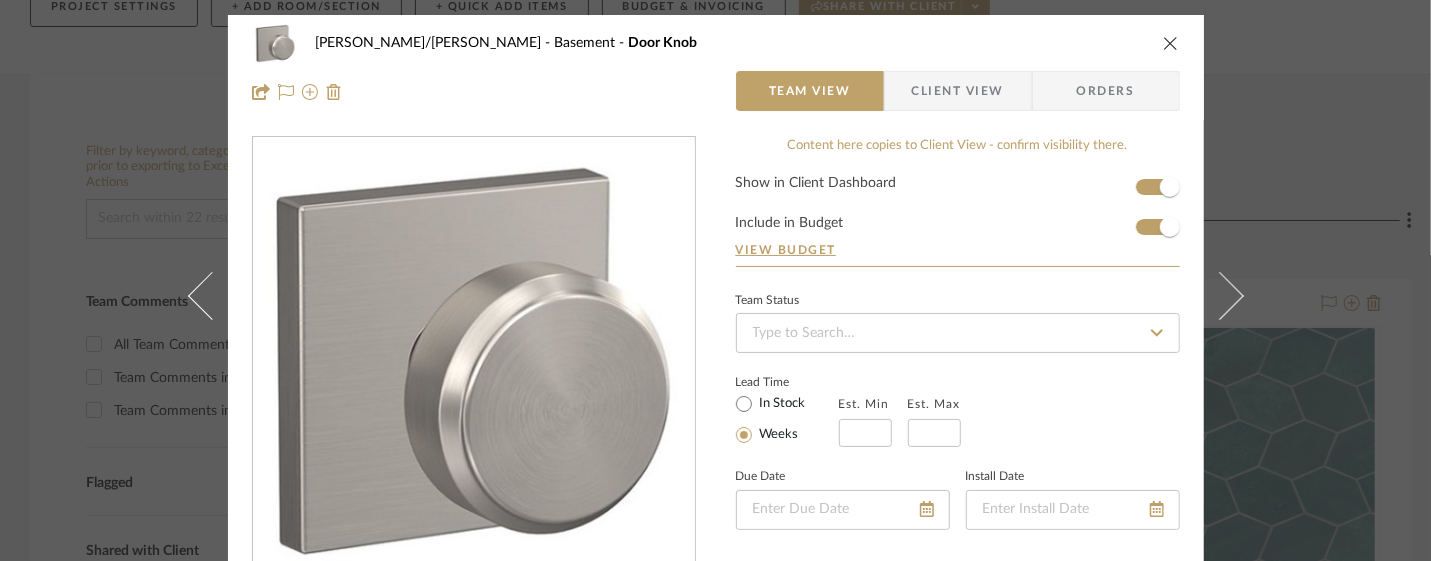 click at bounding box center [1219, 295] 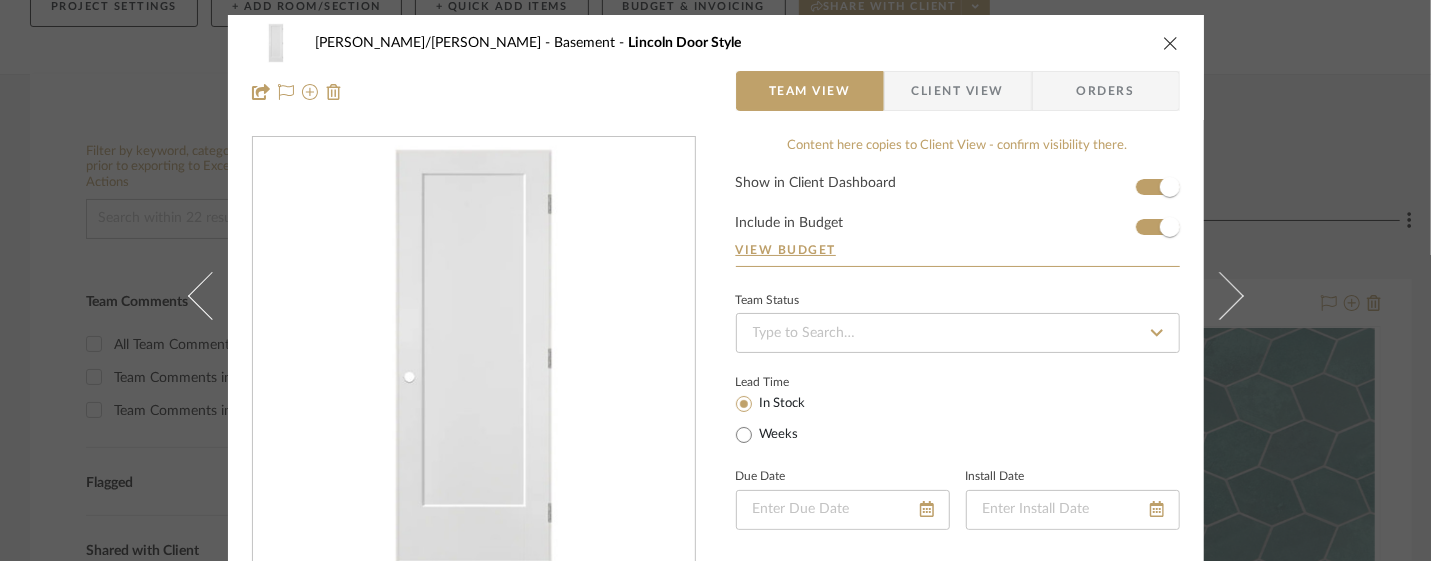 click at bounding box center (1219, 295) 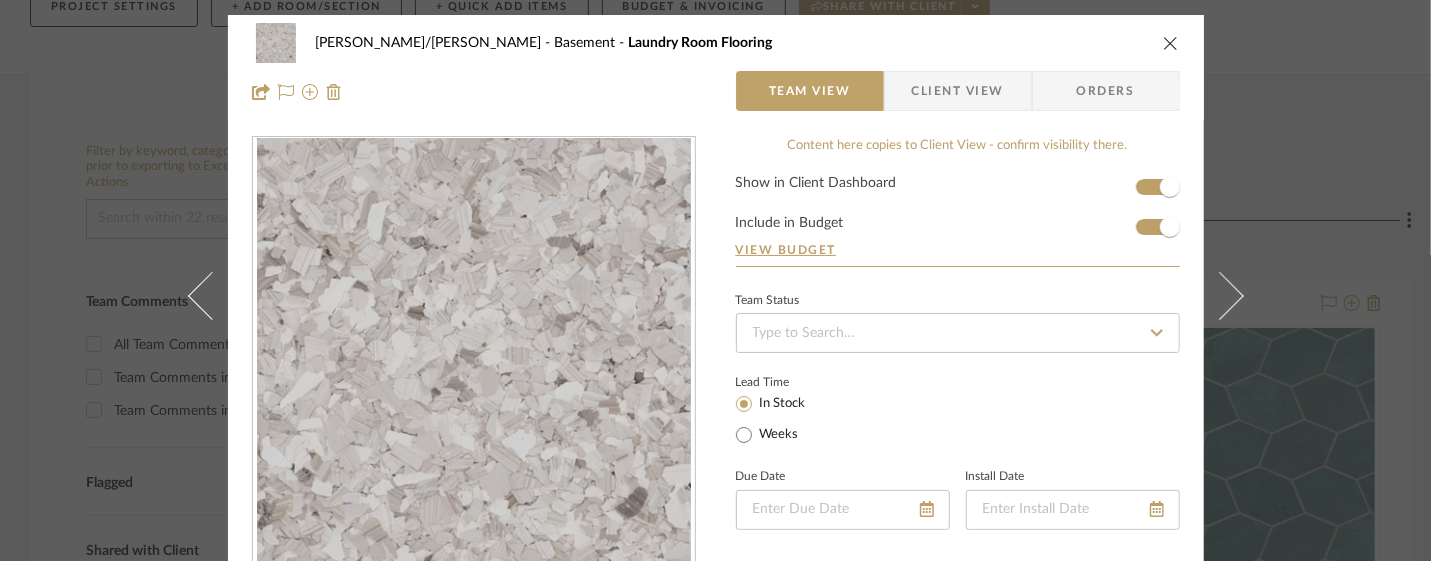 click at bounding box center (1219, 295) 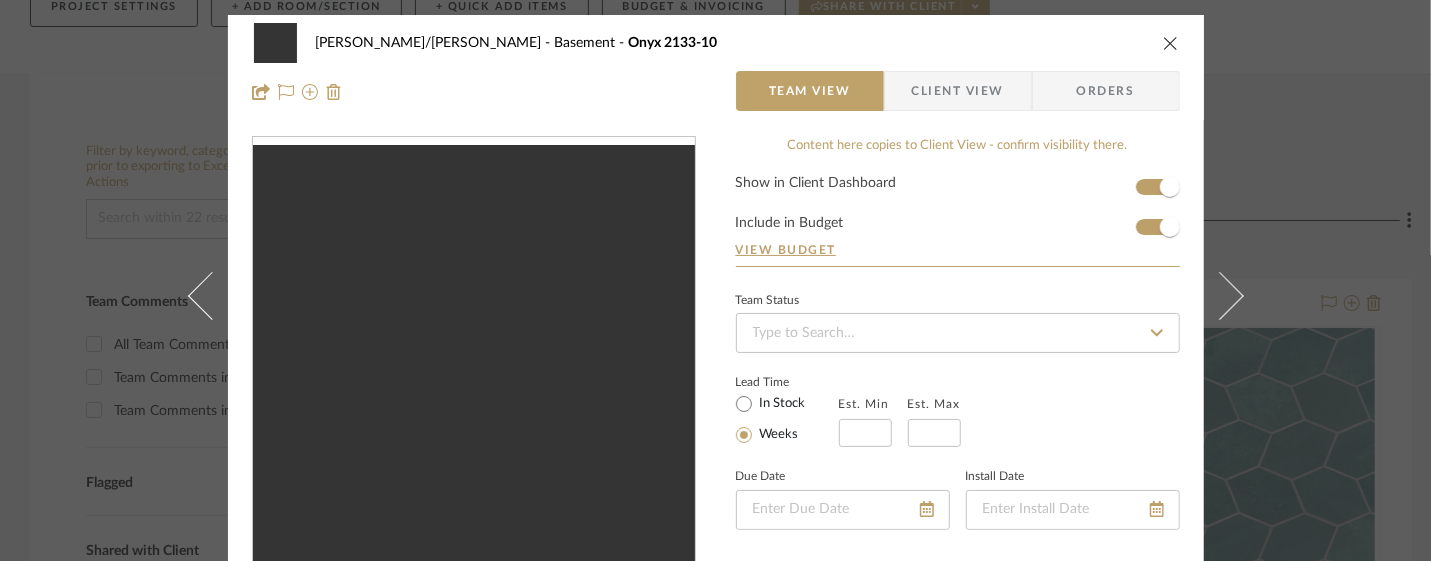 click at bounding box center (1219, 295) 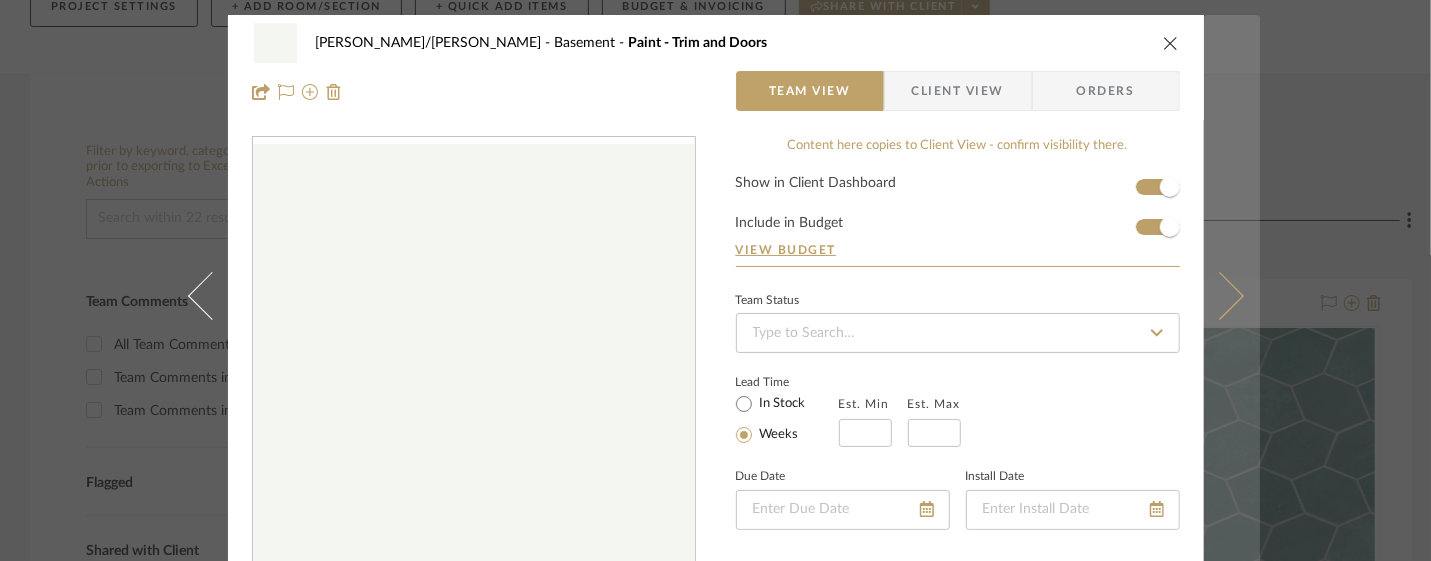 click at bounding box center (1219, 295) 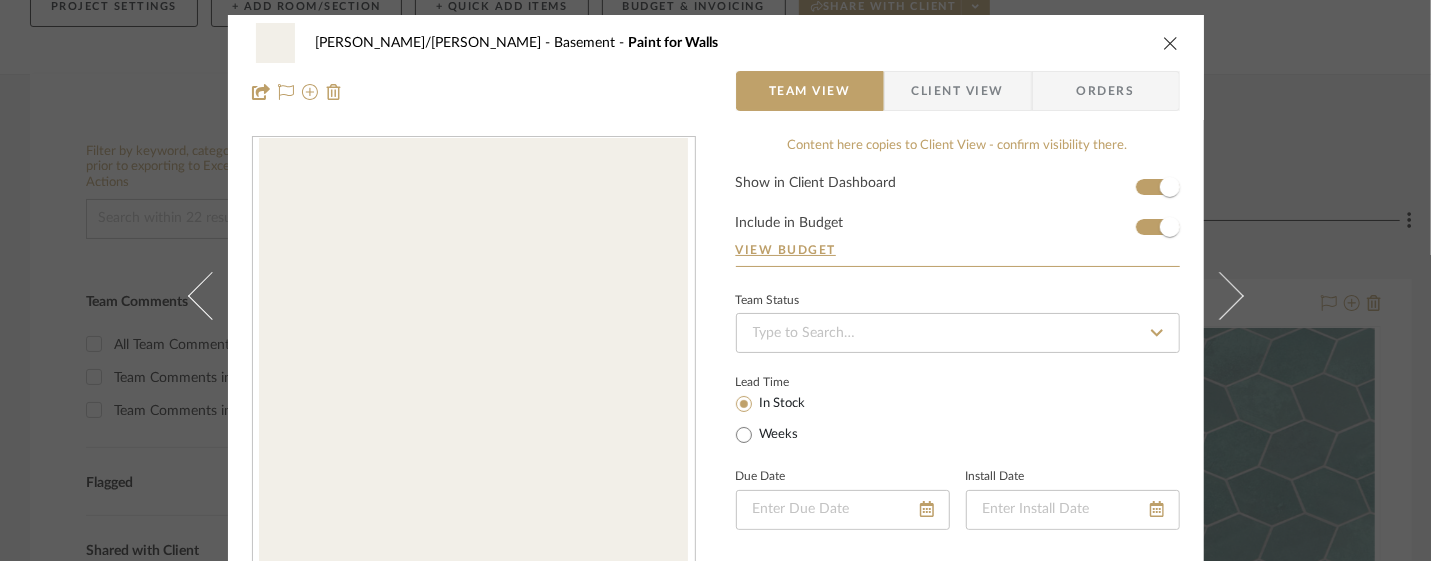 click at bounding box center [1219, 295] 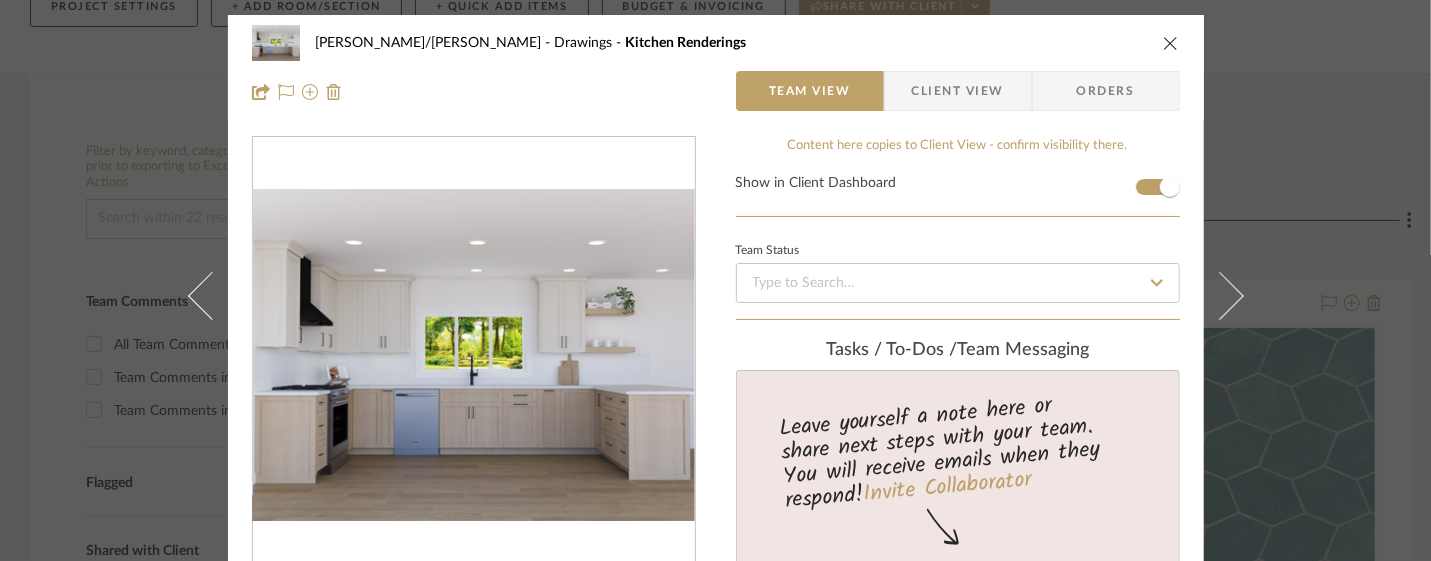 click at bounding box center (1219, 295) 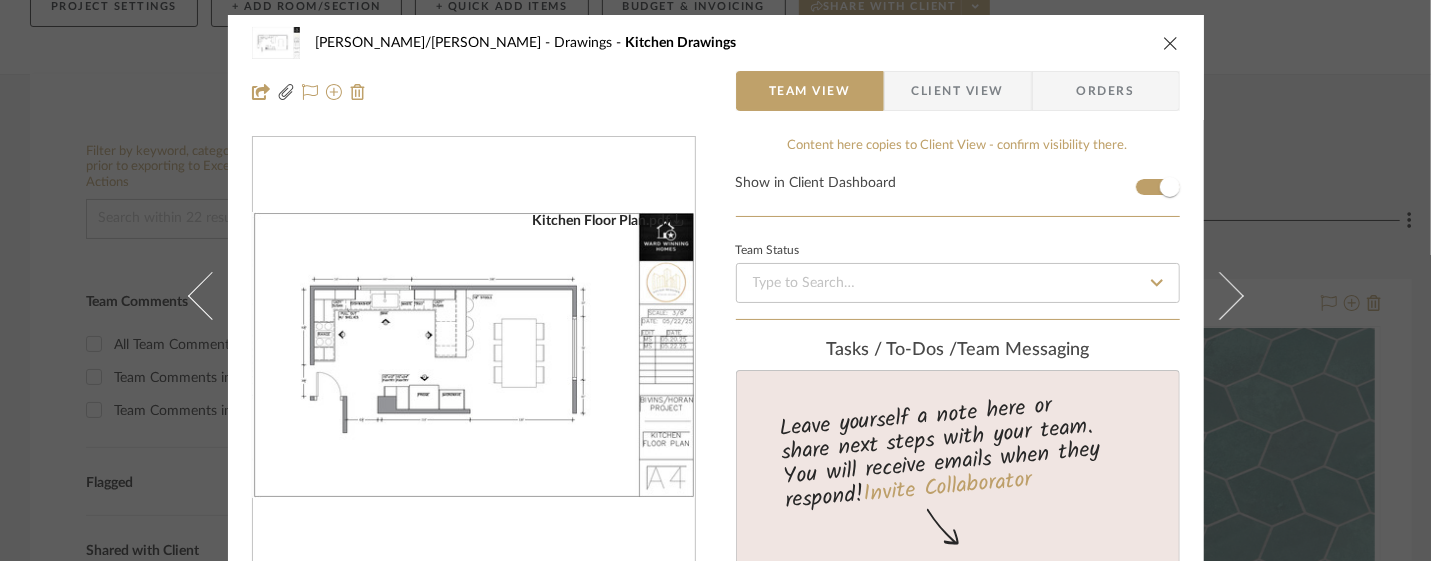 click at bounding box center [1219, 295] 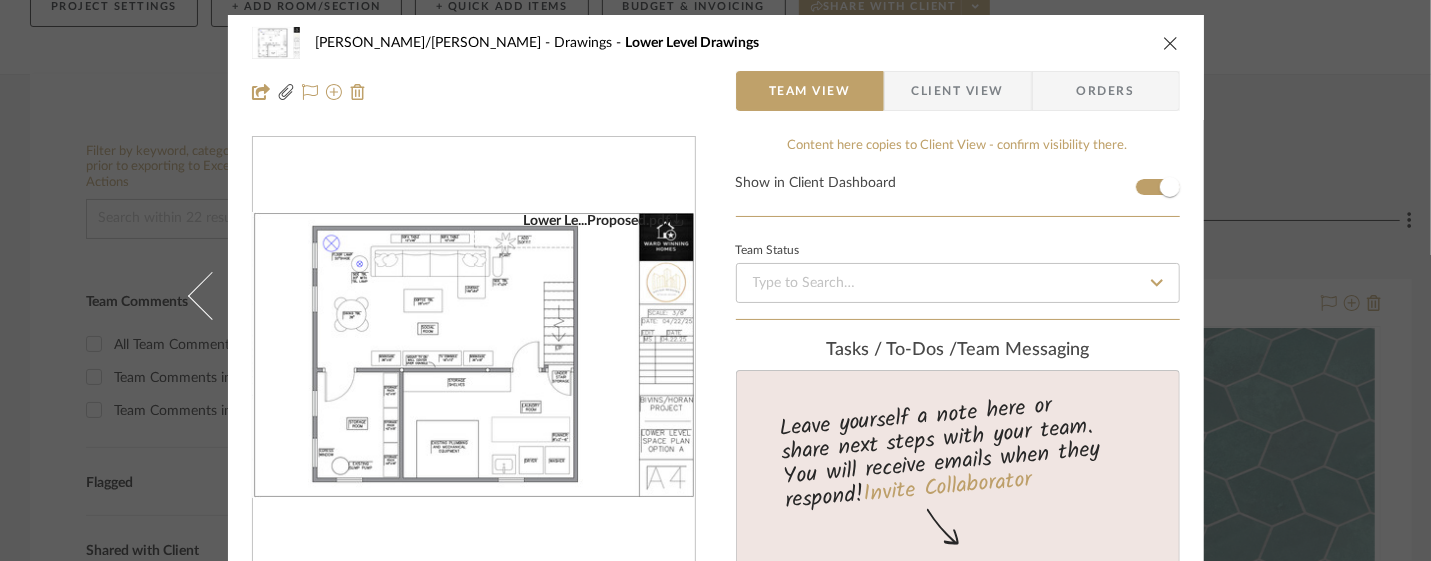 click on "Bivins/Horan Drawings Lower Level Drawings Team View Client View Orders  Existing...vel Plan.pdf   Lower Le...Proposed.pdf   Lower Le...ectrical.pdf   Lower Le...truction.pdf   Existing...vel Plan.pdf   Lower Le...Proposed.pdf  1 / 4  Team-Facing Details   Item Name  Lower Level Drawings  Internal Description  Content here copies to Client View - confirm visibility there.  Show in Client Dashboard  Team Status Tasks / To-Dos /  team Messaging  Leave yourself a note here or share next steps with your team. You will receive emails when they
respond!  Invite Collaborator Internal Notes  Documents  Choose a file  or drag it here. Change Room/Update Quantity  Drawings  *To create a new room/section do that from main project page    Miranda Savage" at bounding box center [716, 639] 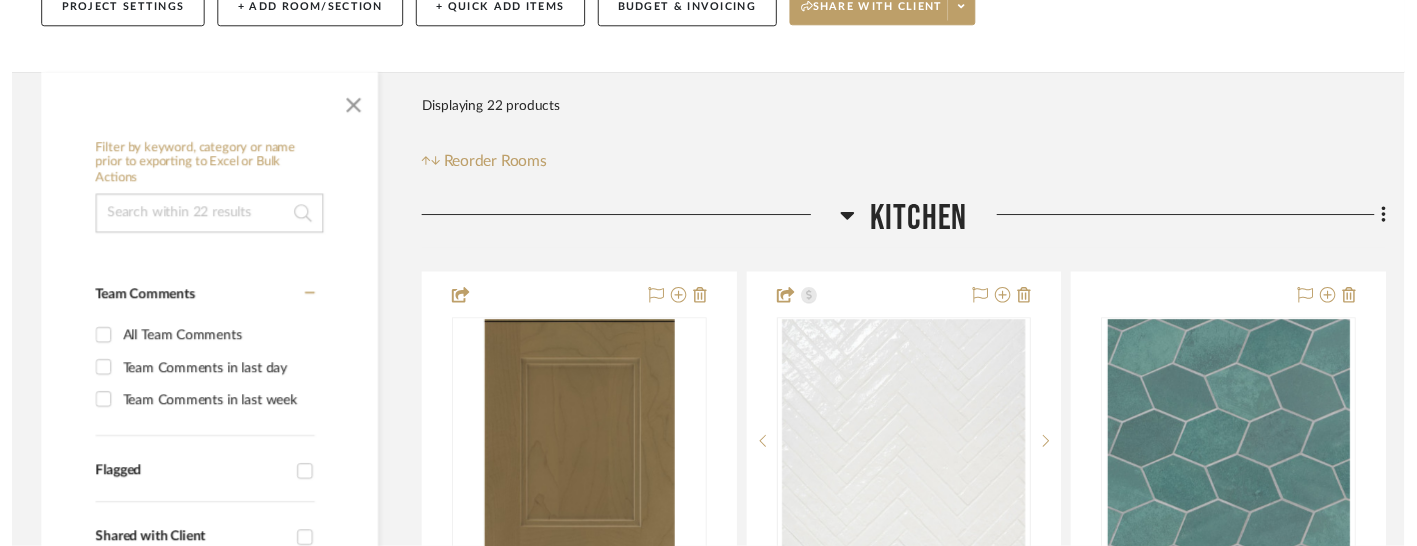 scroll, scrollTop: 266, scrollLeft: 0, axis: vertical 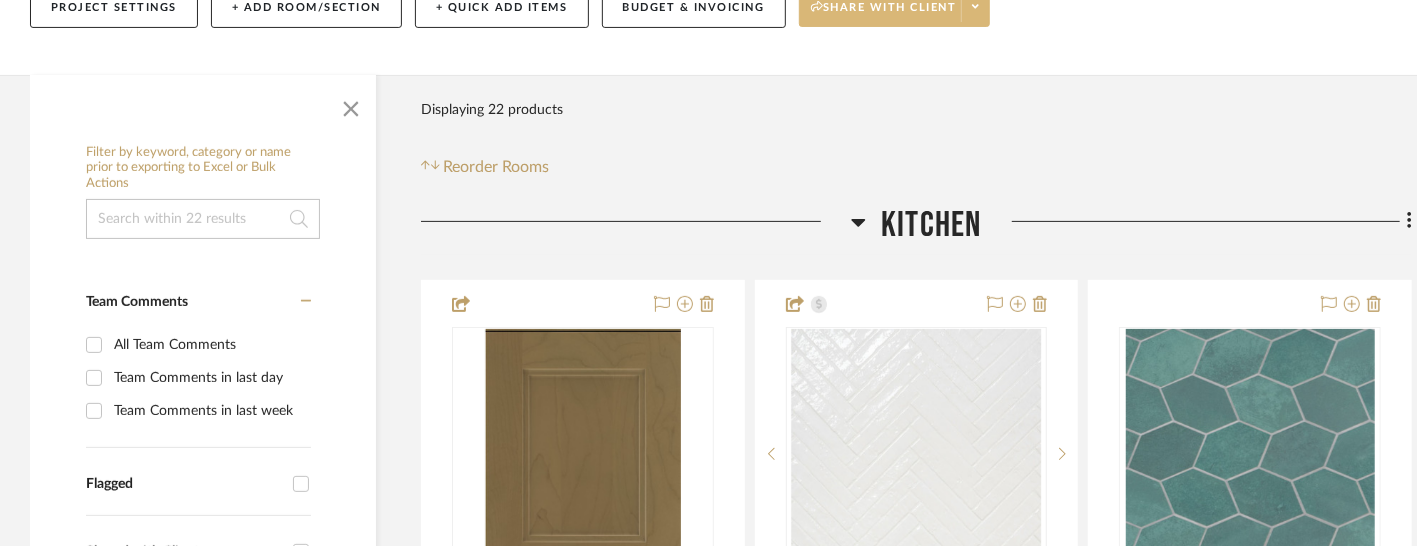 click 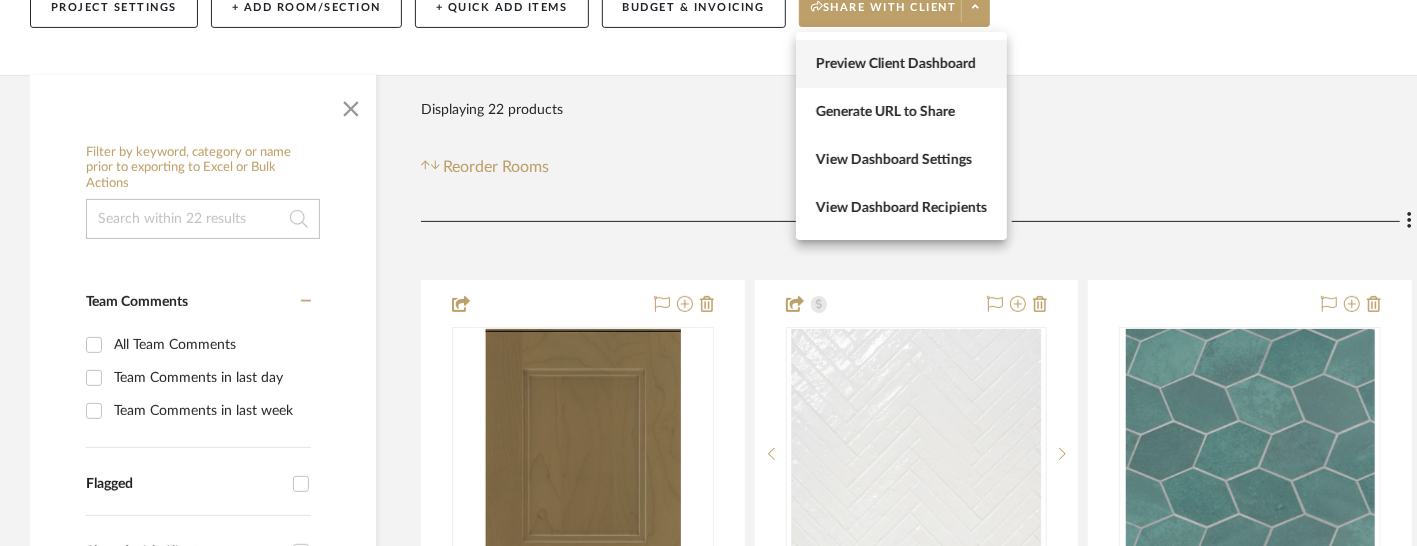click on "Preview Client Dashboard" at bounding box center (901, 63) 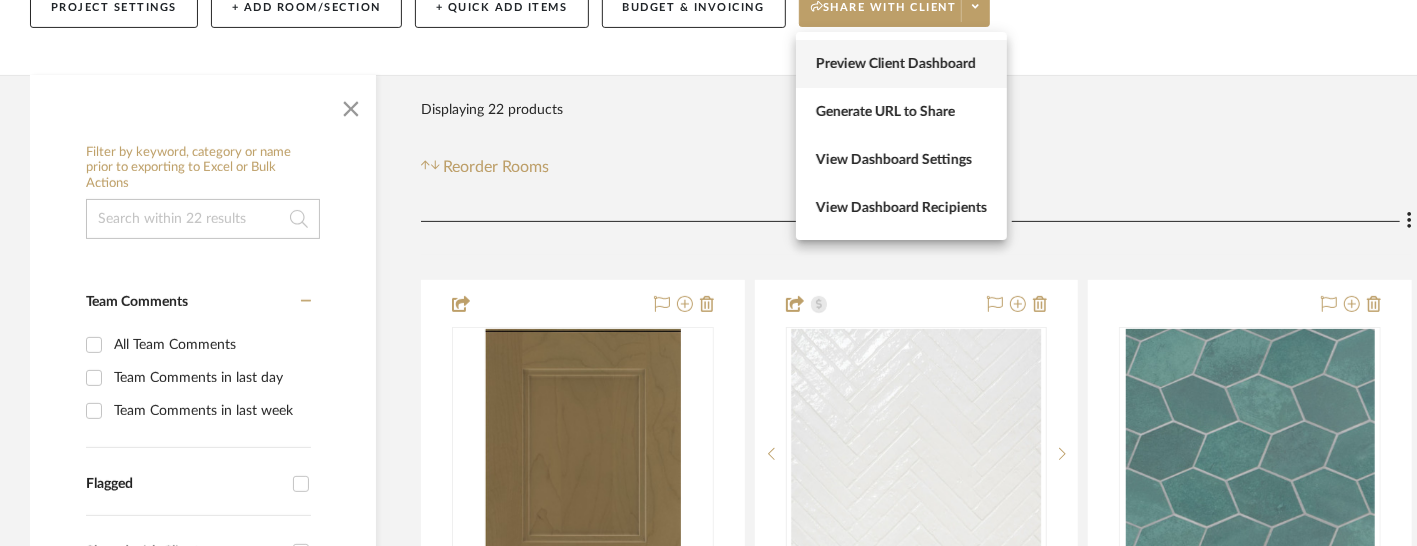 scroll, scrollTop: 253, scrollLeft: 0, axis: vertical 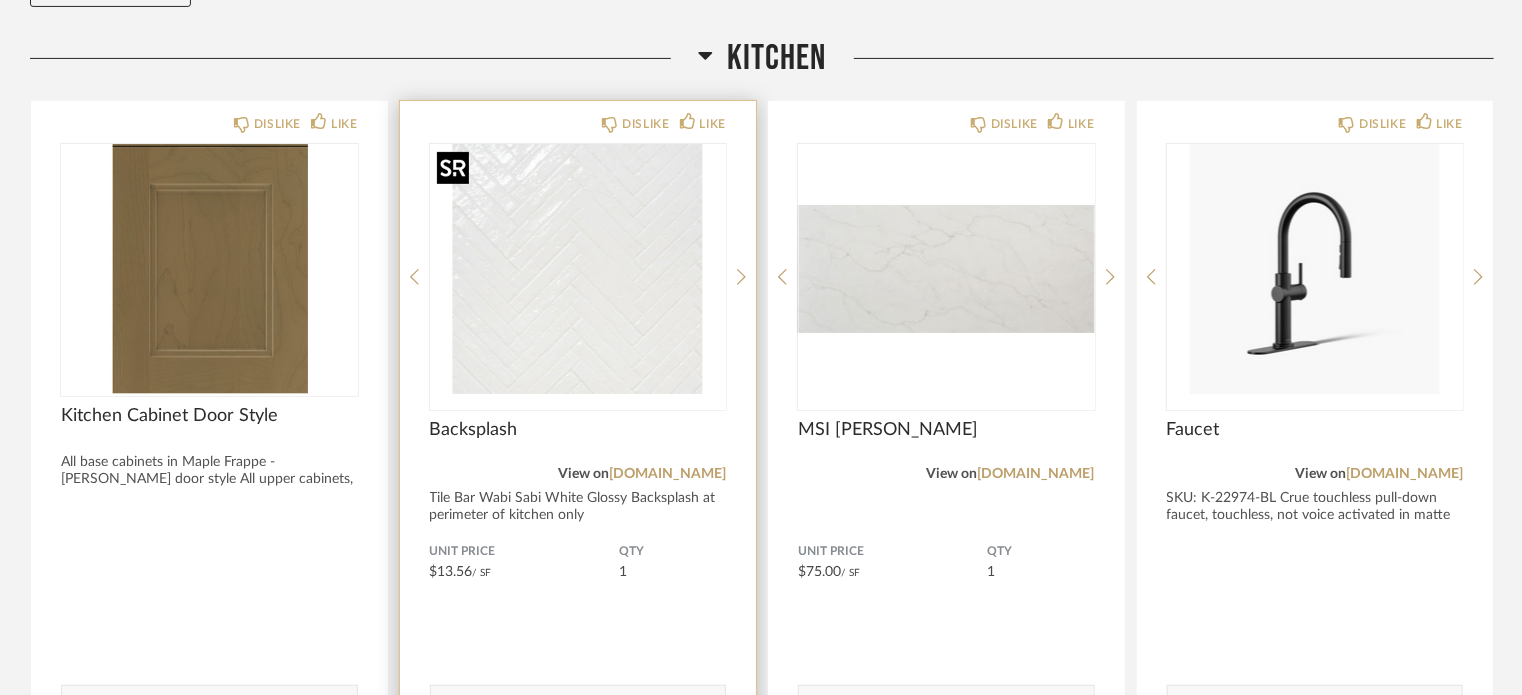 click at bounding box center [578, 269] 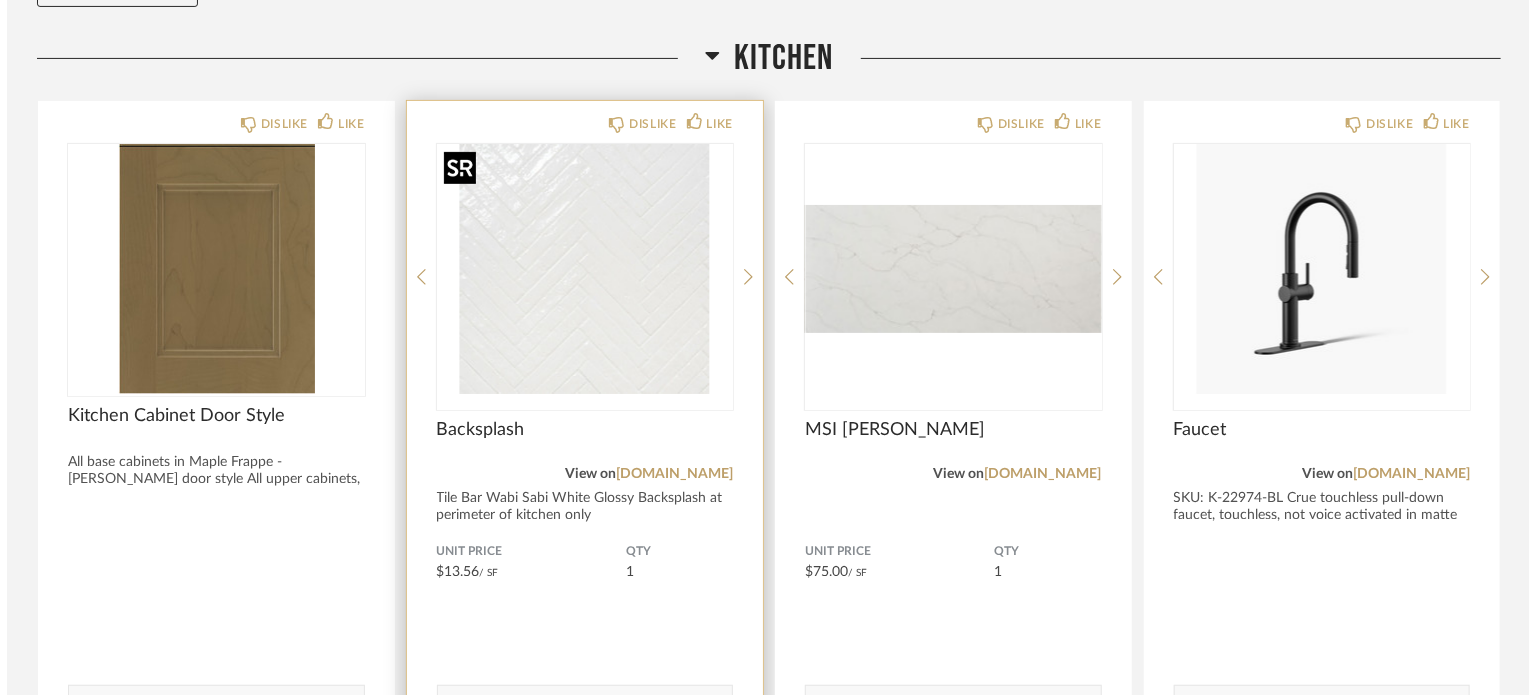 scroll, scrollTop: 0, scrollLeft: 0, axis: both 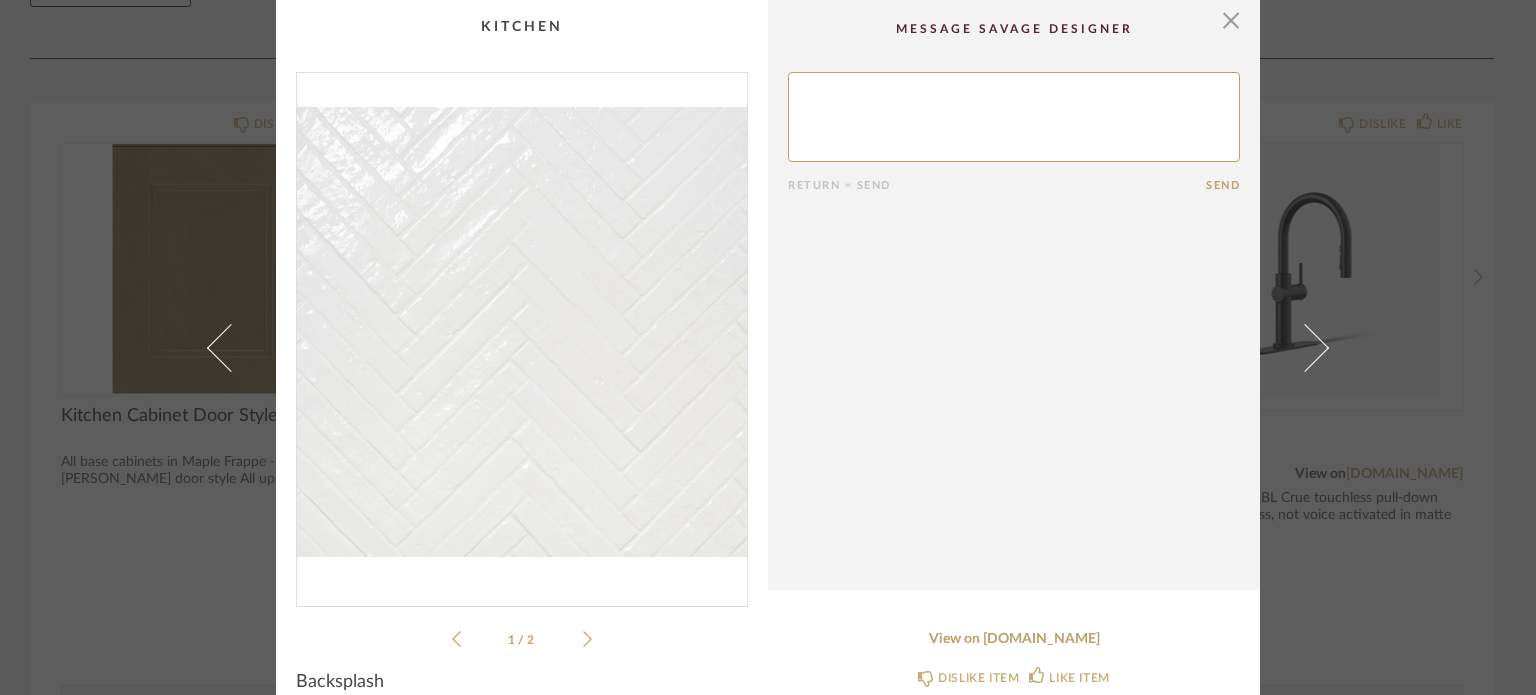 click 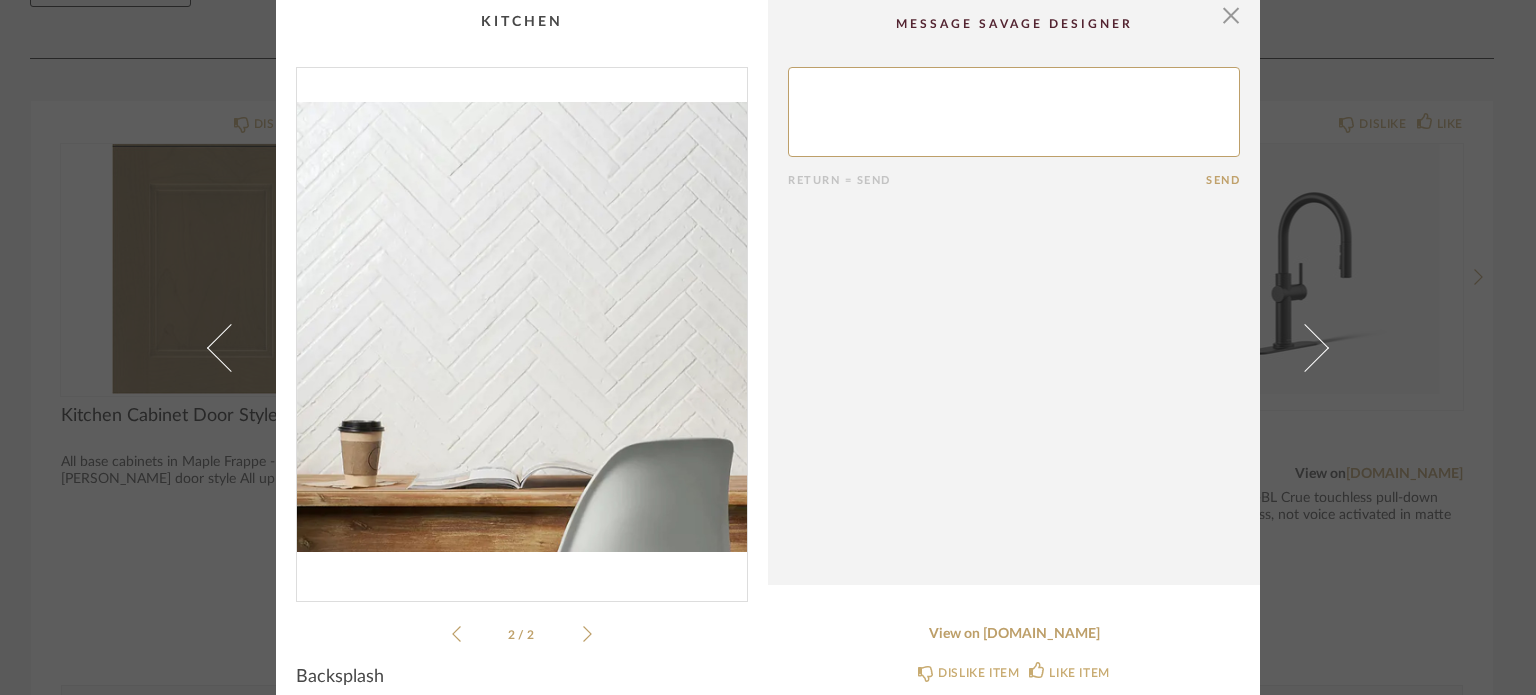 scroll, scrollTop: 0, scrollLeft: 0, axis: both 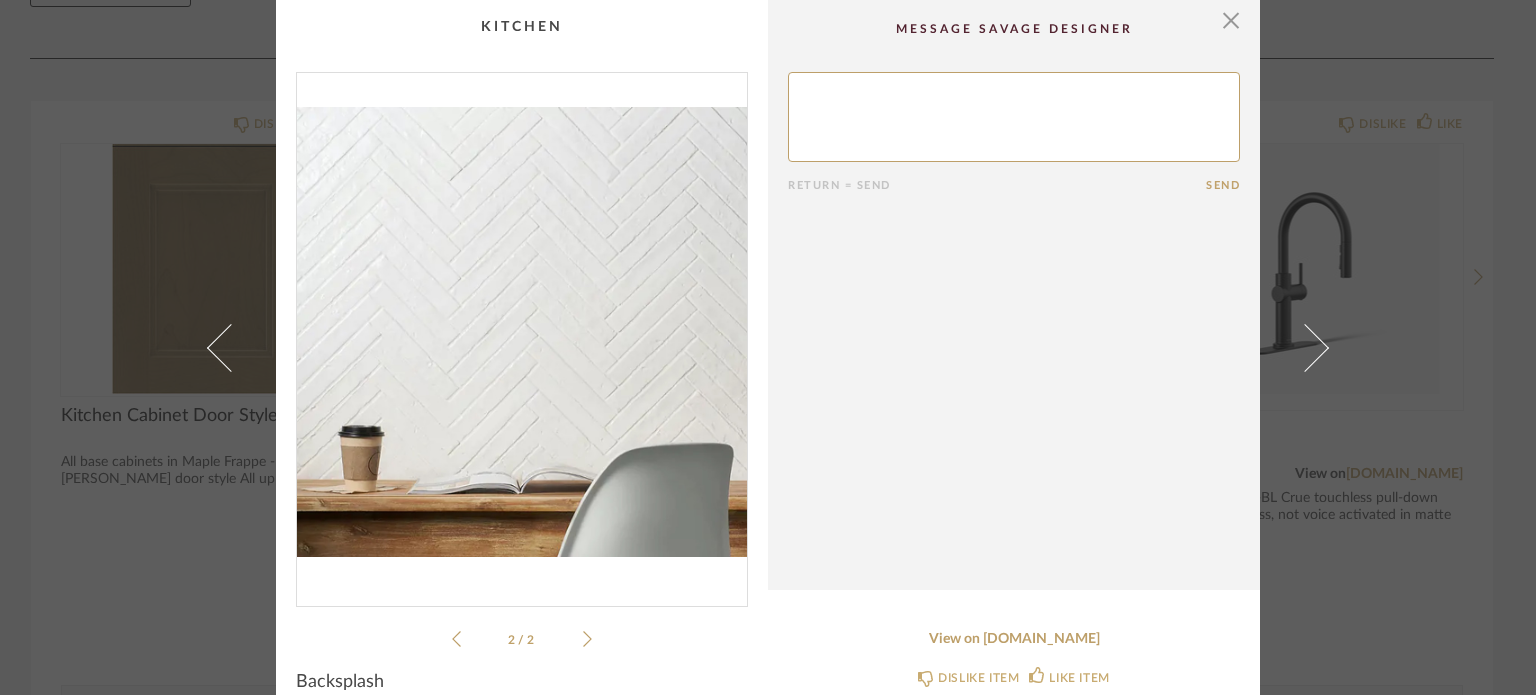 click 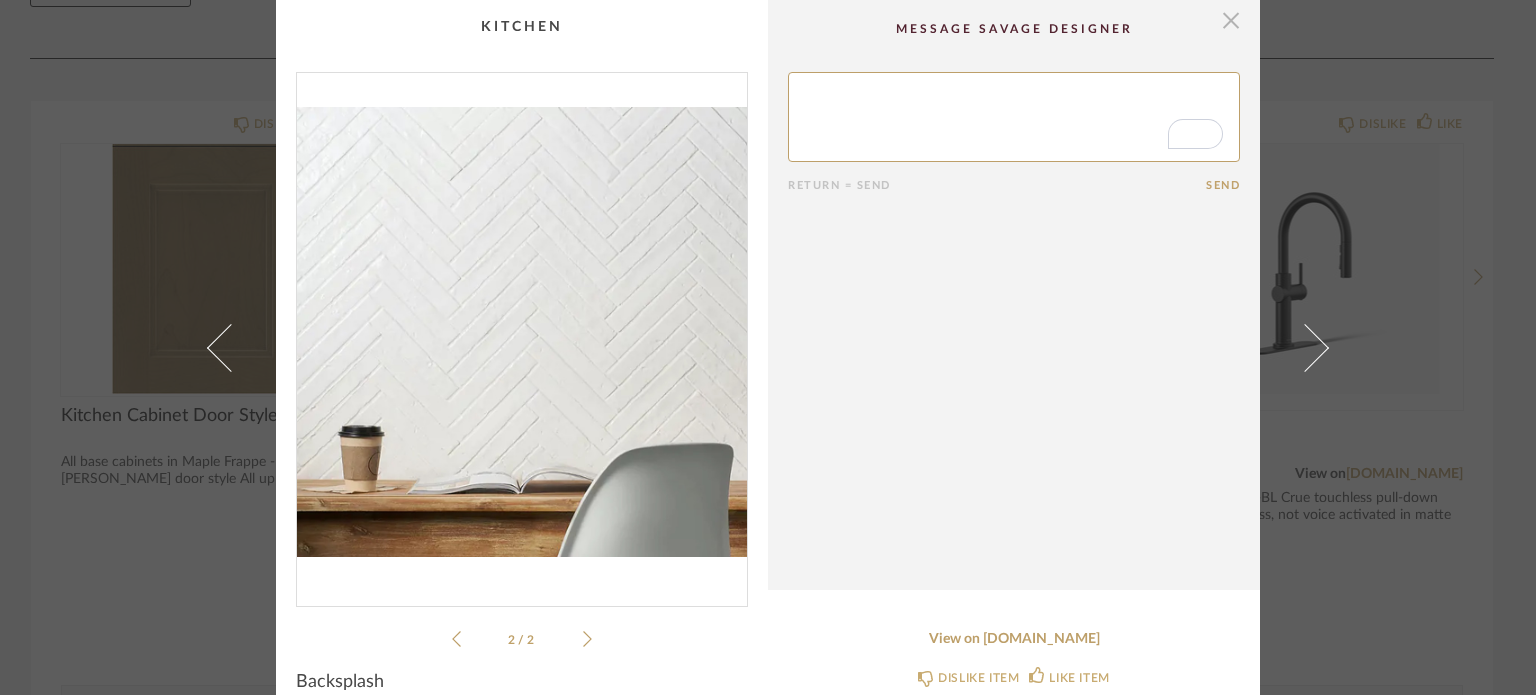 click at bounding box center (1231, 20) 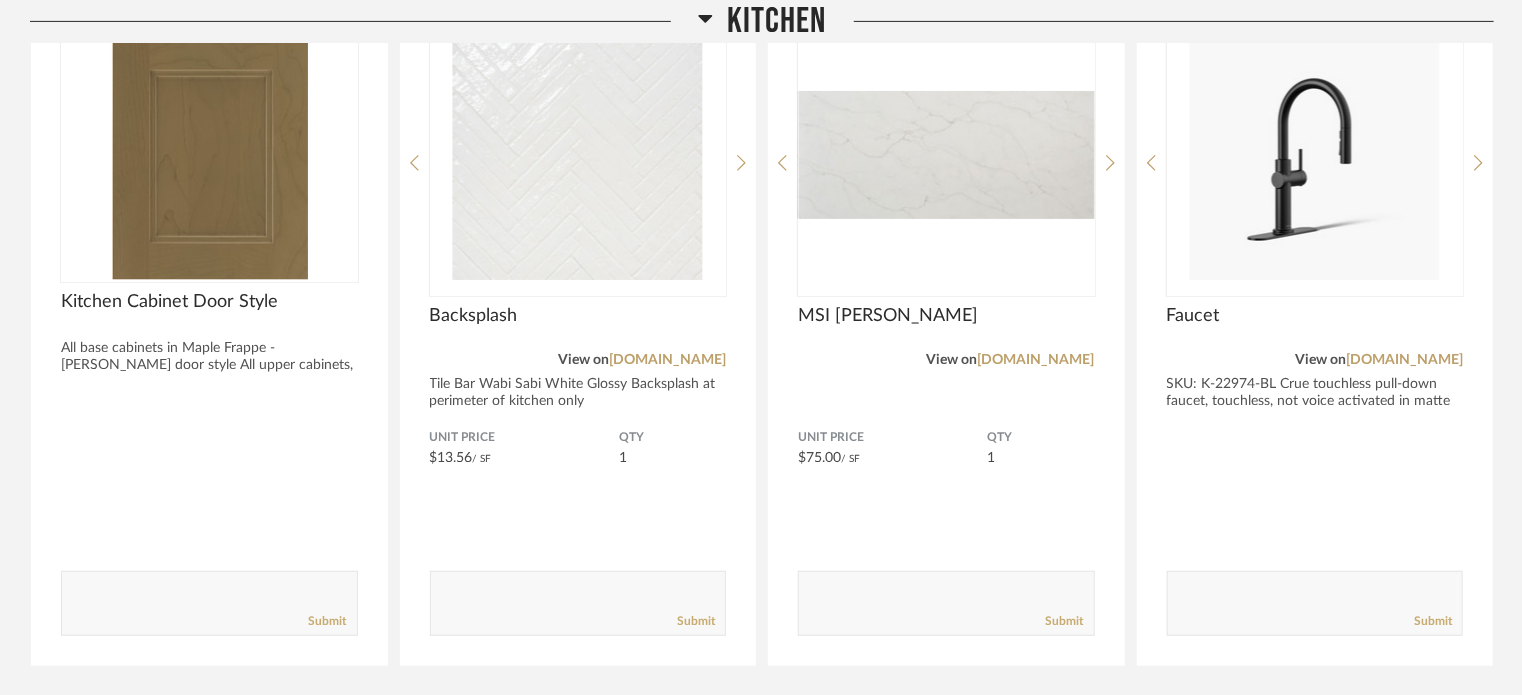 scroll, scrollTop: 532, scrollLeft: 0, axis: vertical 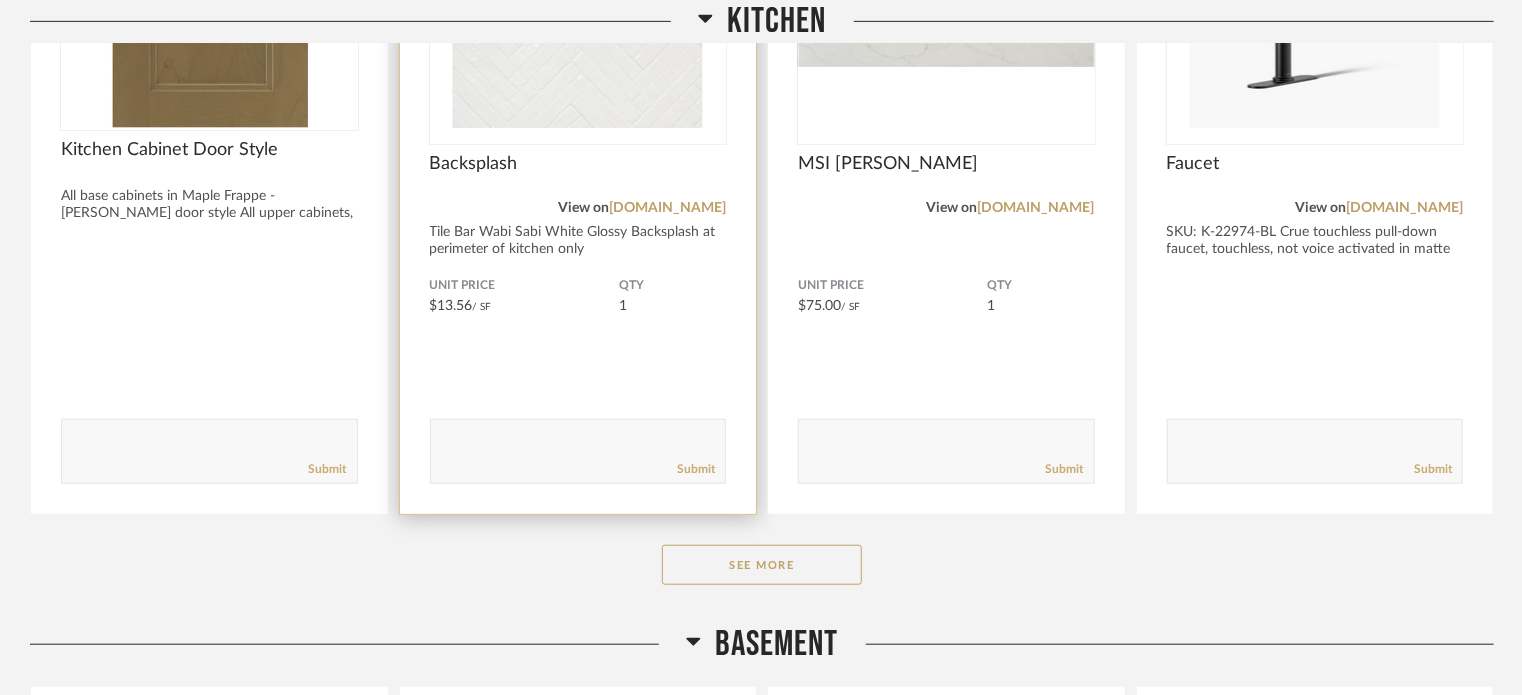 click on "Submit" 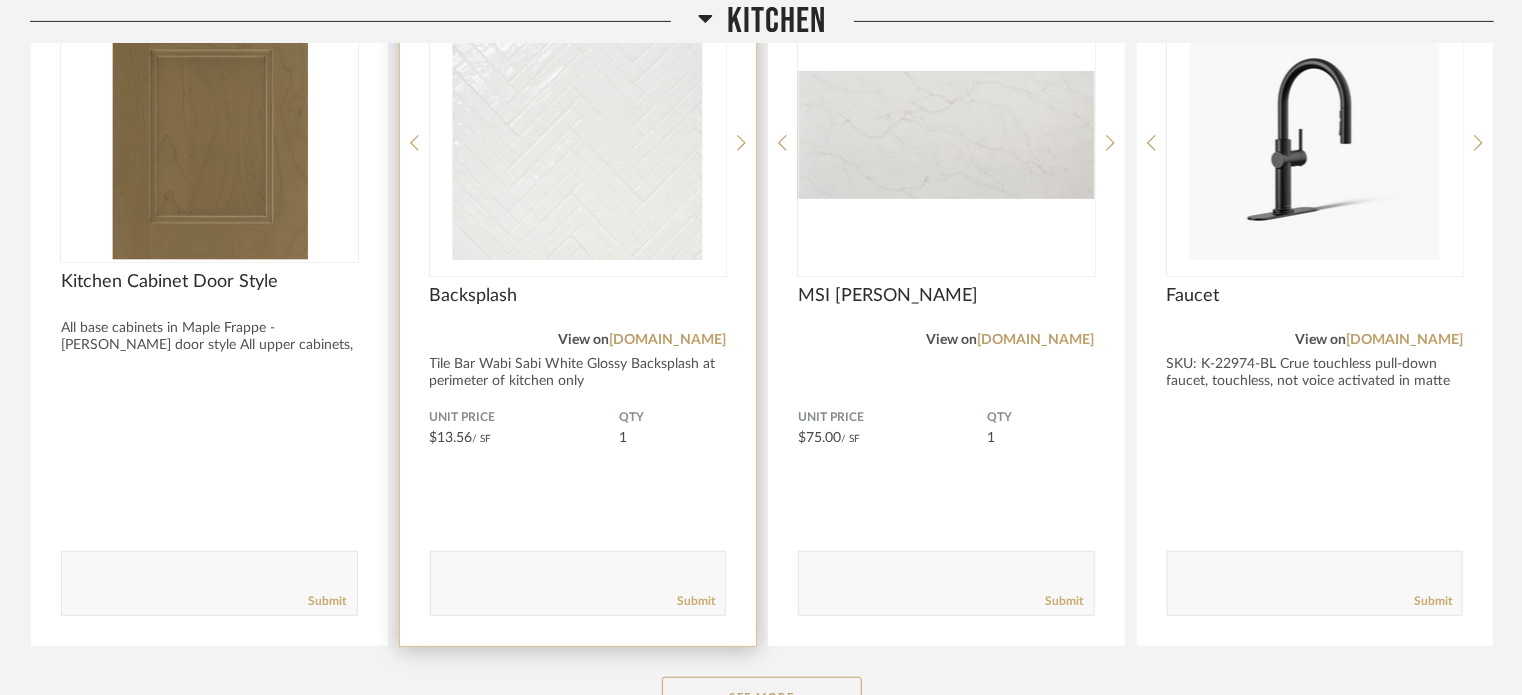 scroll, scrollTop: 266, scrollLeft: 0, axis: vertical 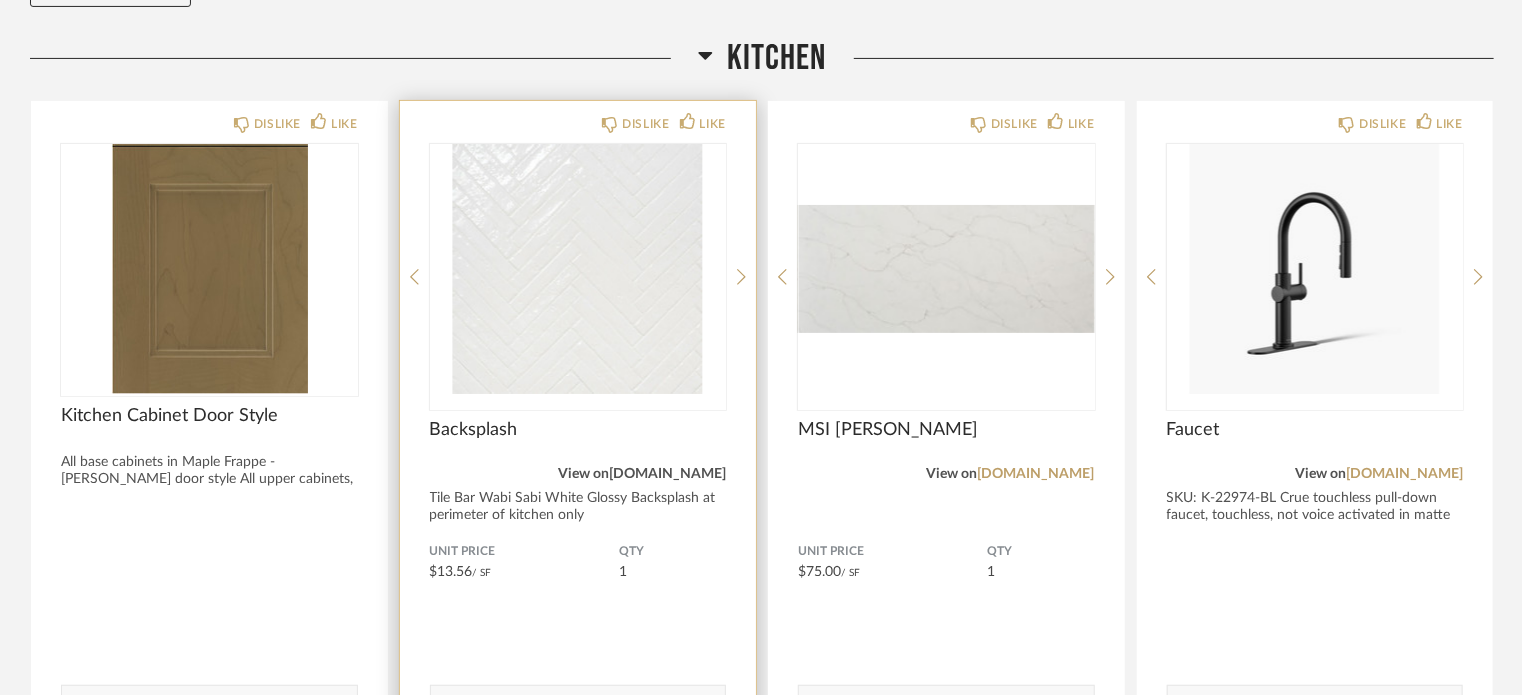 click on "[DOMAIN_NAME]" 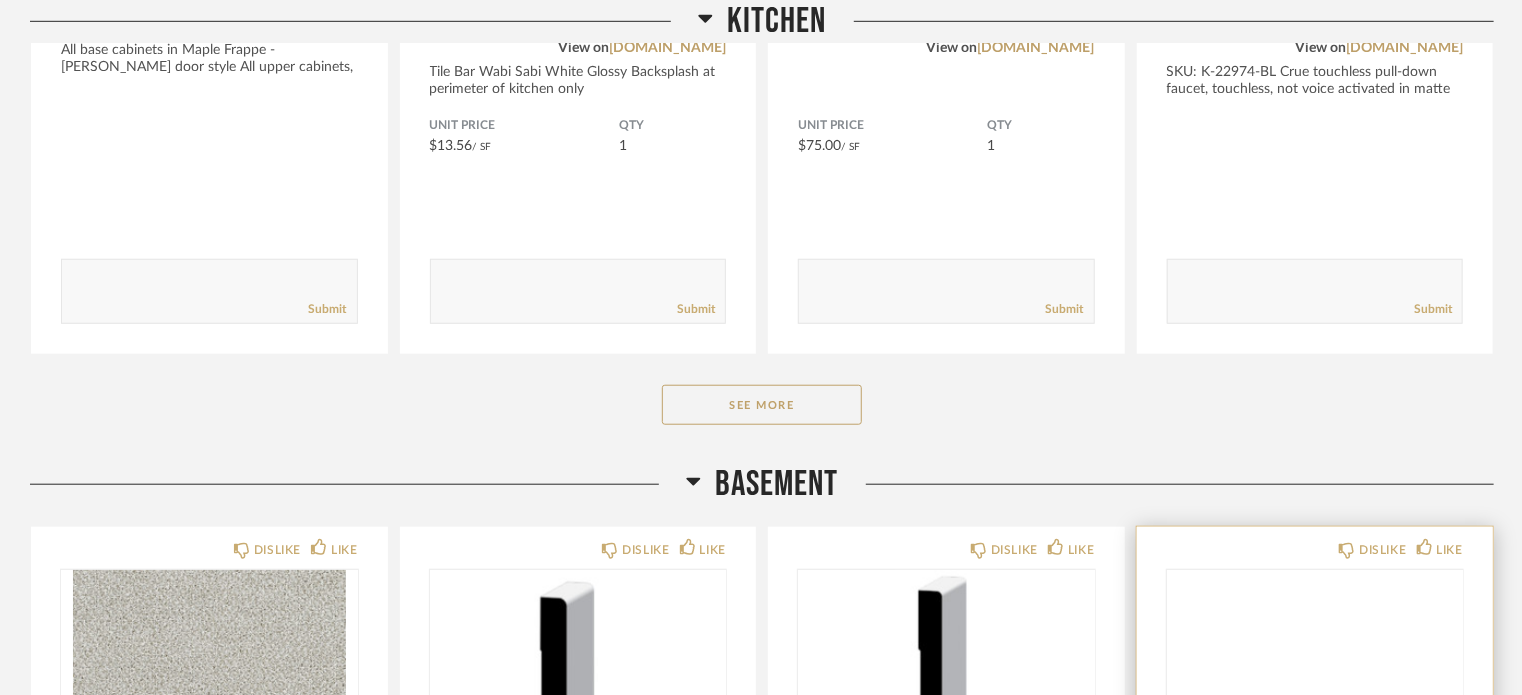 scroll, scrollTop: 800, scrollLeft: 0, axis: vertical 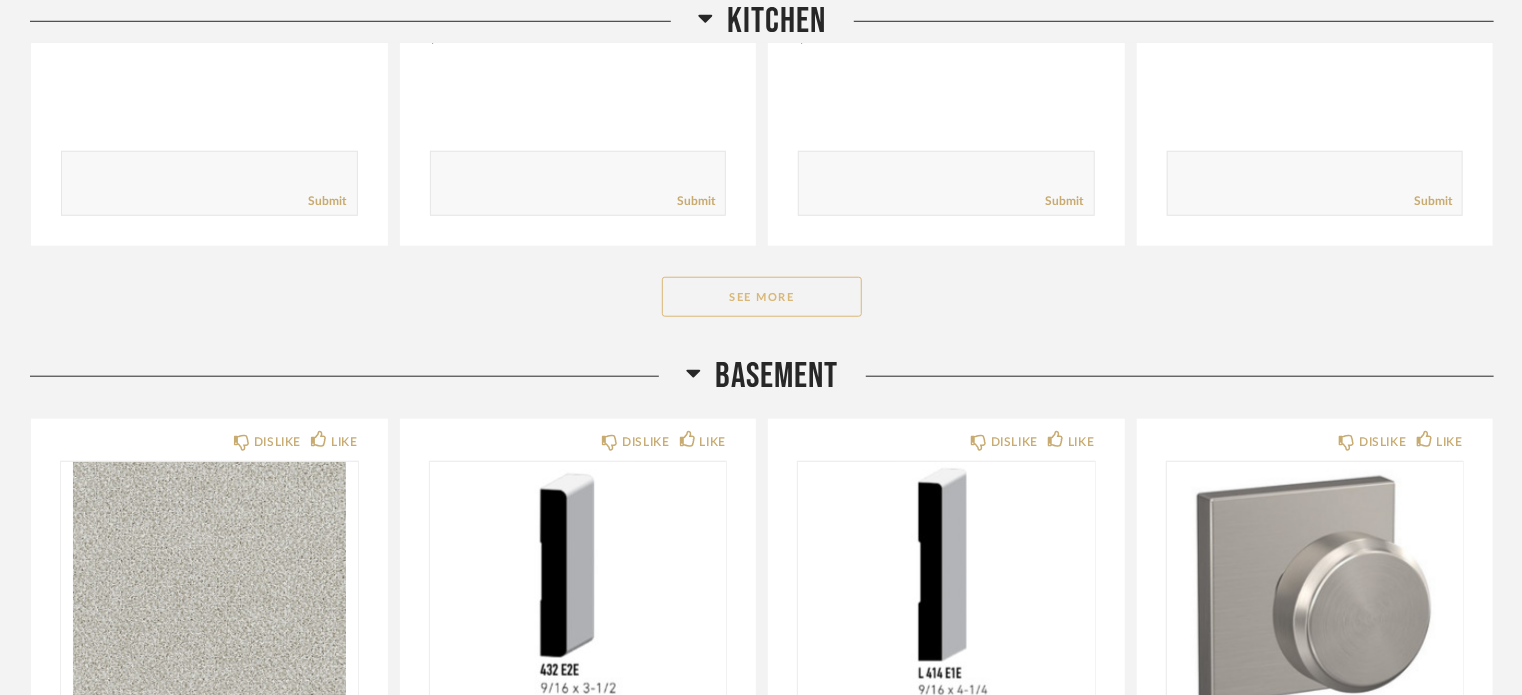 click on "See More" 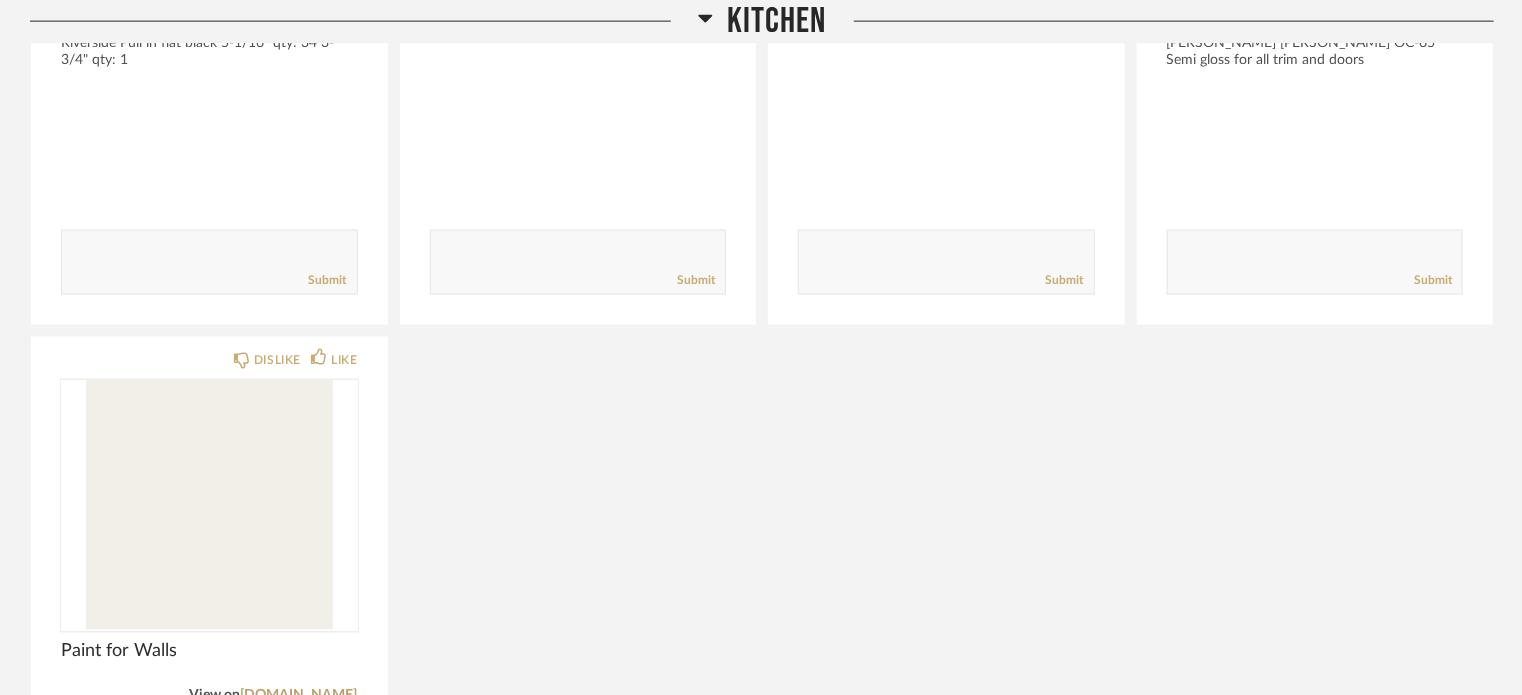 scroll, scrollTop: 1466, scrollLeft: 0, axis: vertical 